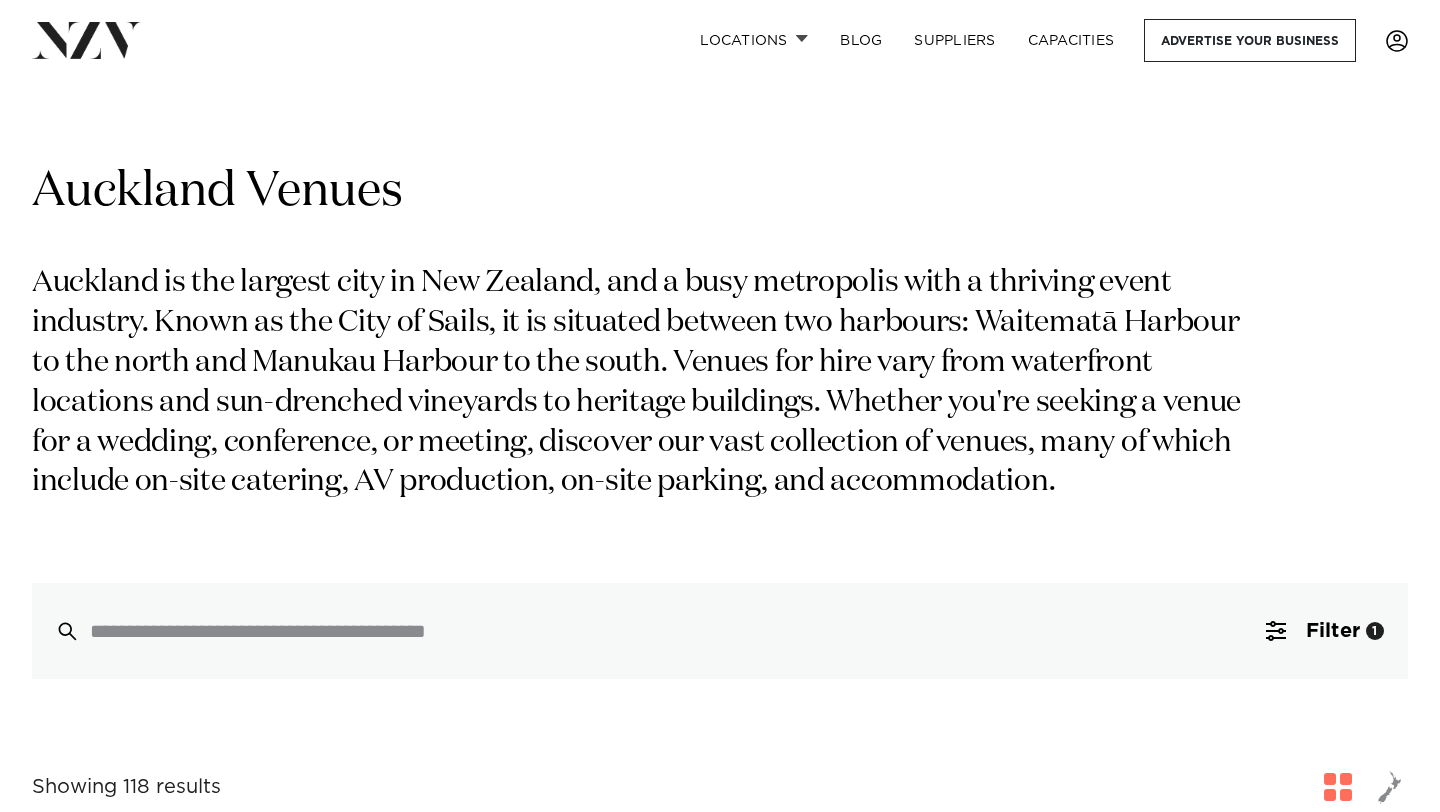 scroll, scrollTop: 0, scrollLeft: 0, axis: both 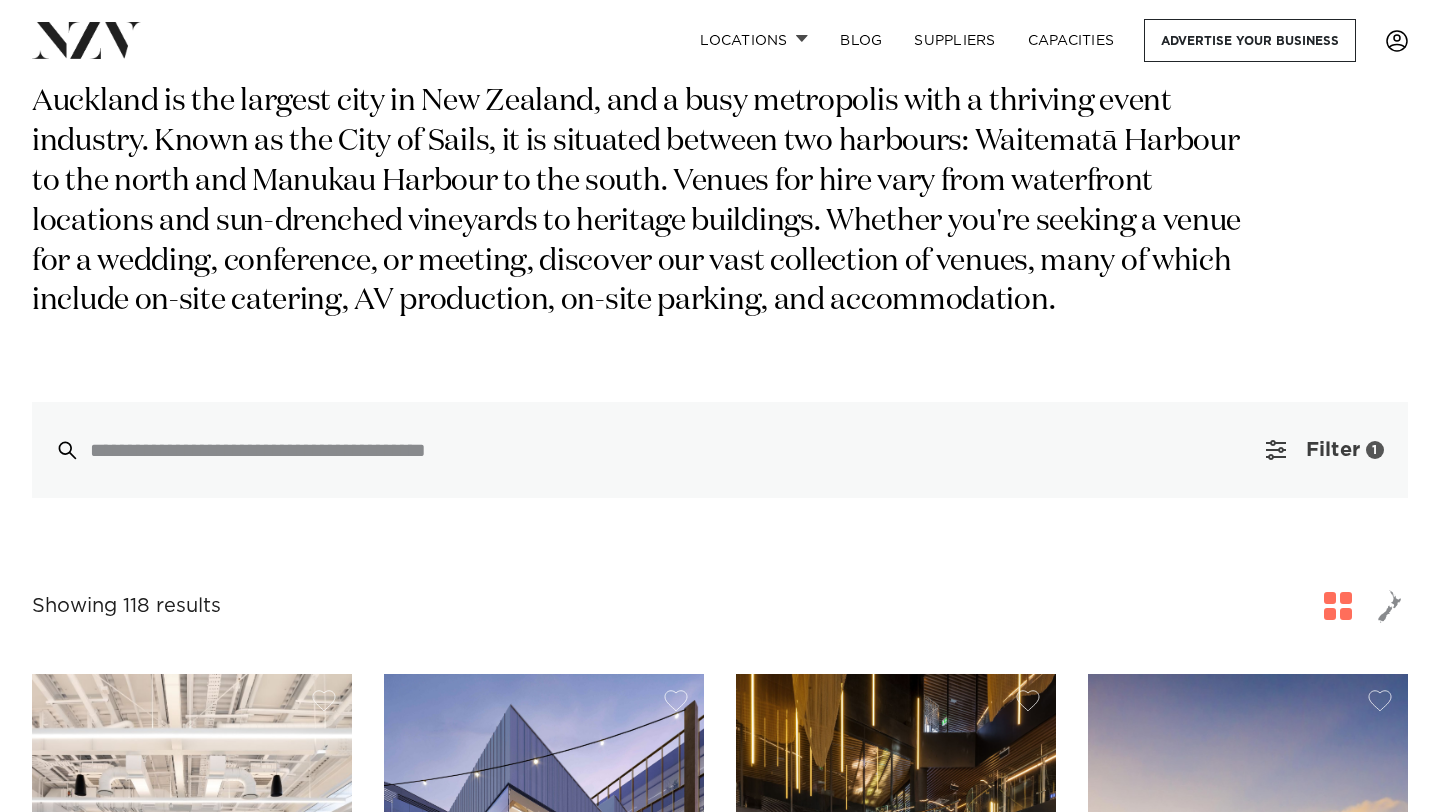 click on "Filter 1" at bounding box center (1325, 450) 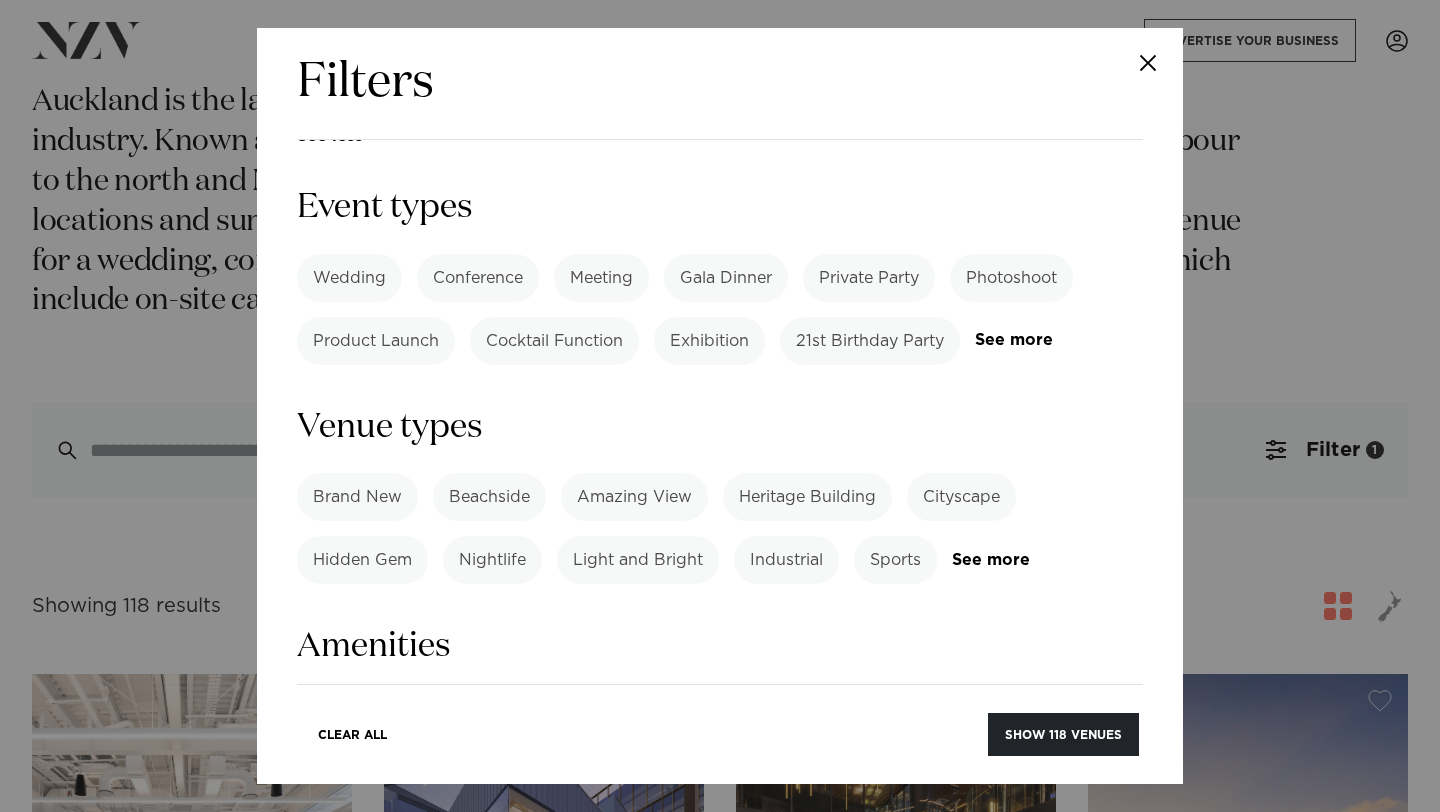 scroll, scrollTop: 728, scrollLeft: 0, axis: vertical 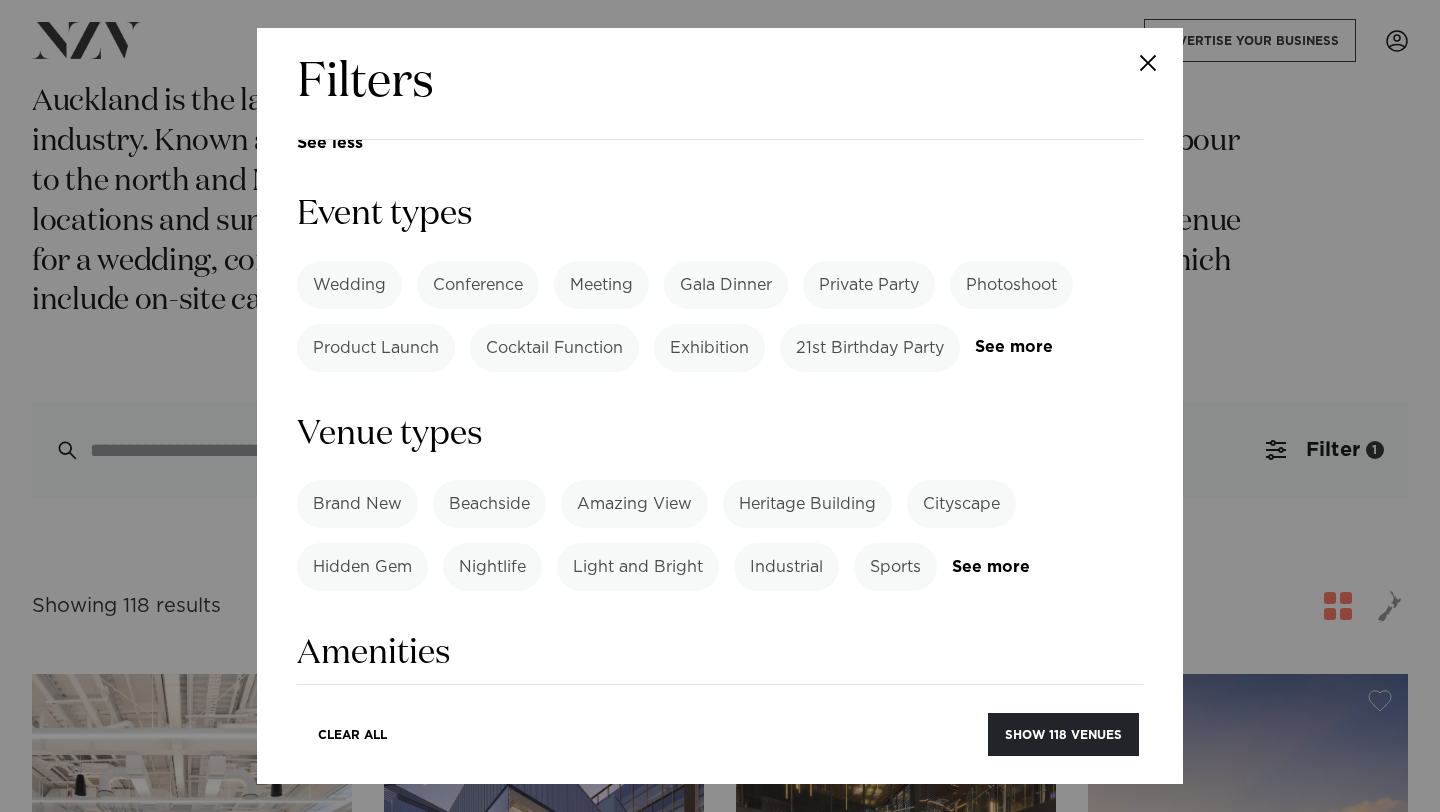 click on "21st Birthday Party" at bounding box center (870, 348) 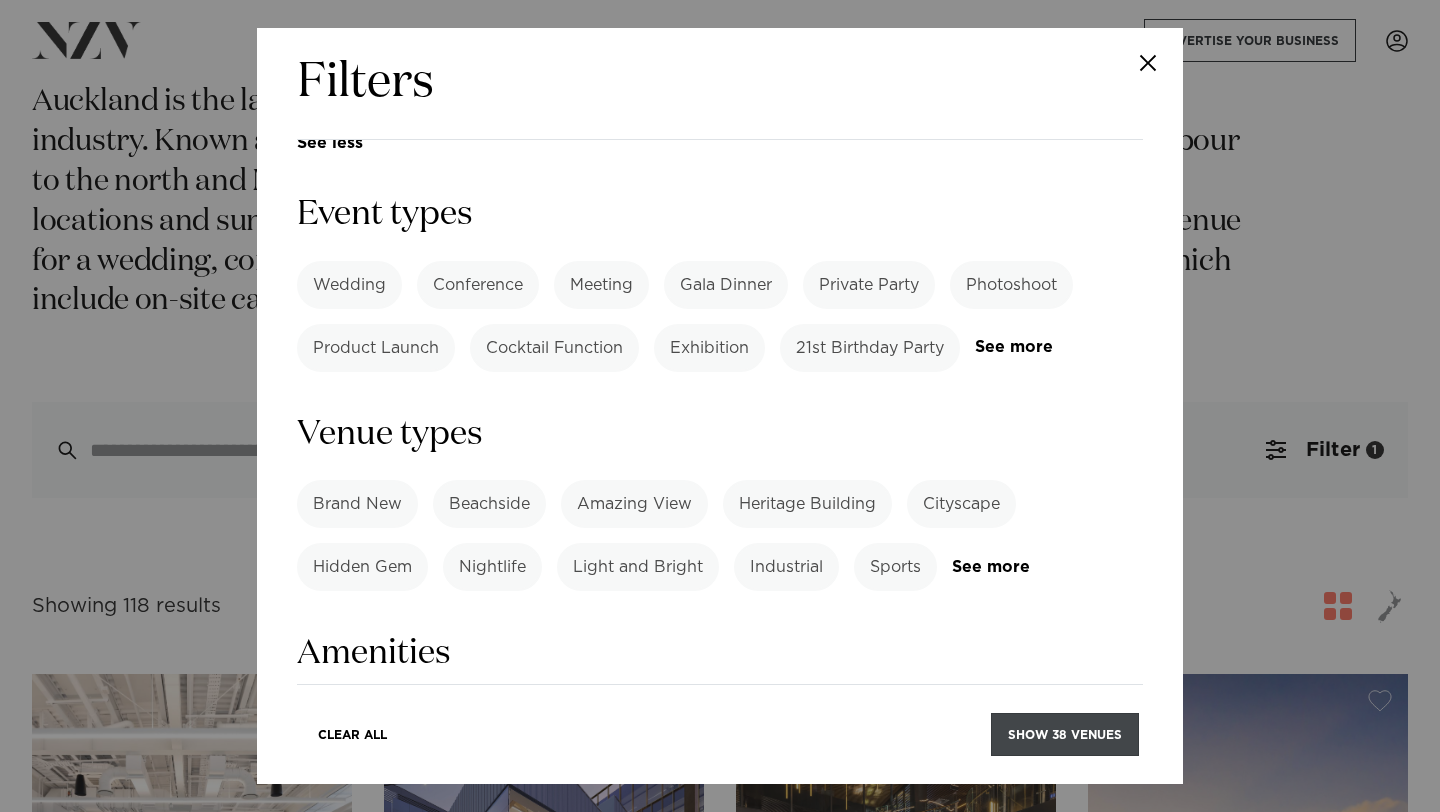 click on "Show 38 venues" at bounding box center [1065, 734] 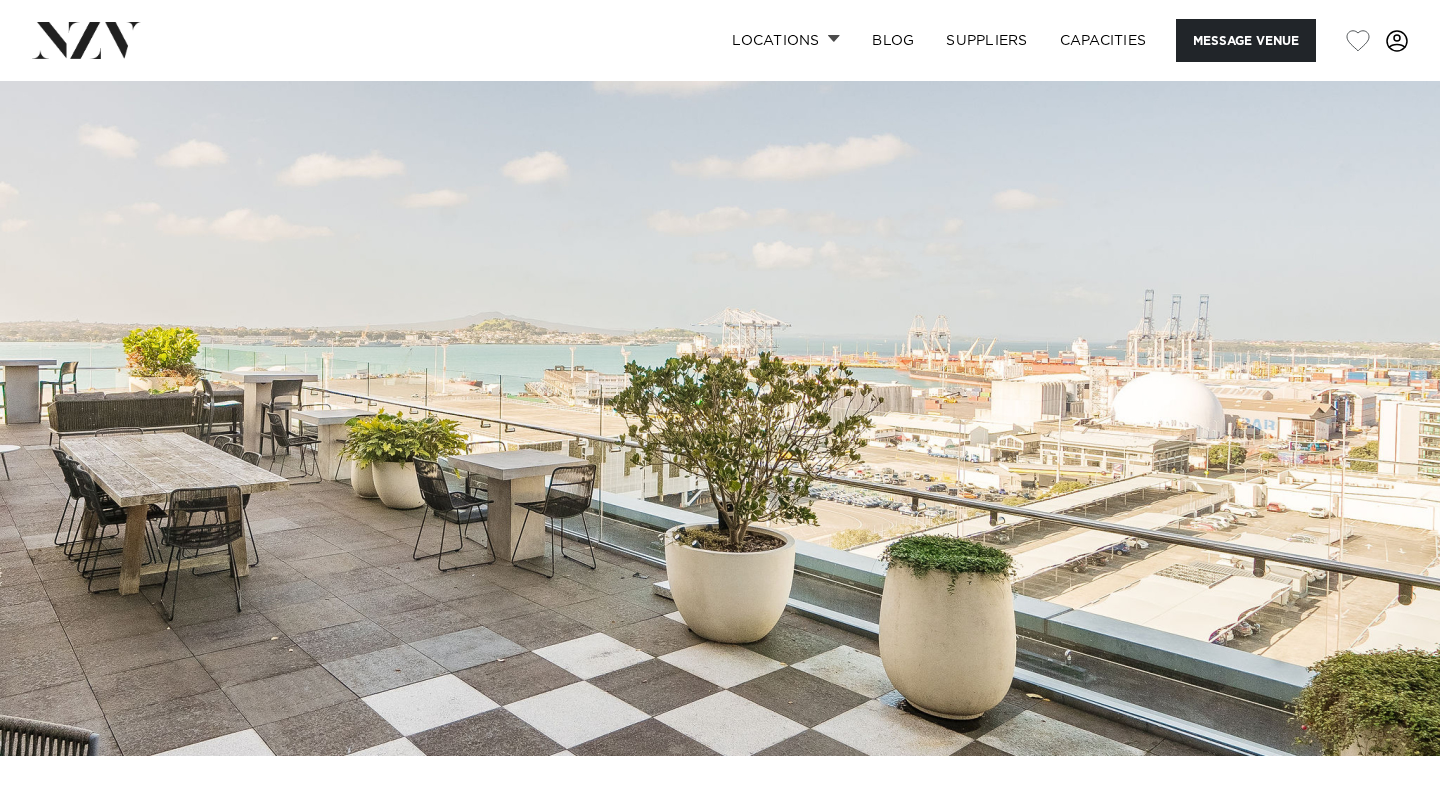 scroll, scrollTop: 0, scrollLeft: 0, axis: both 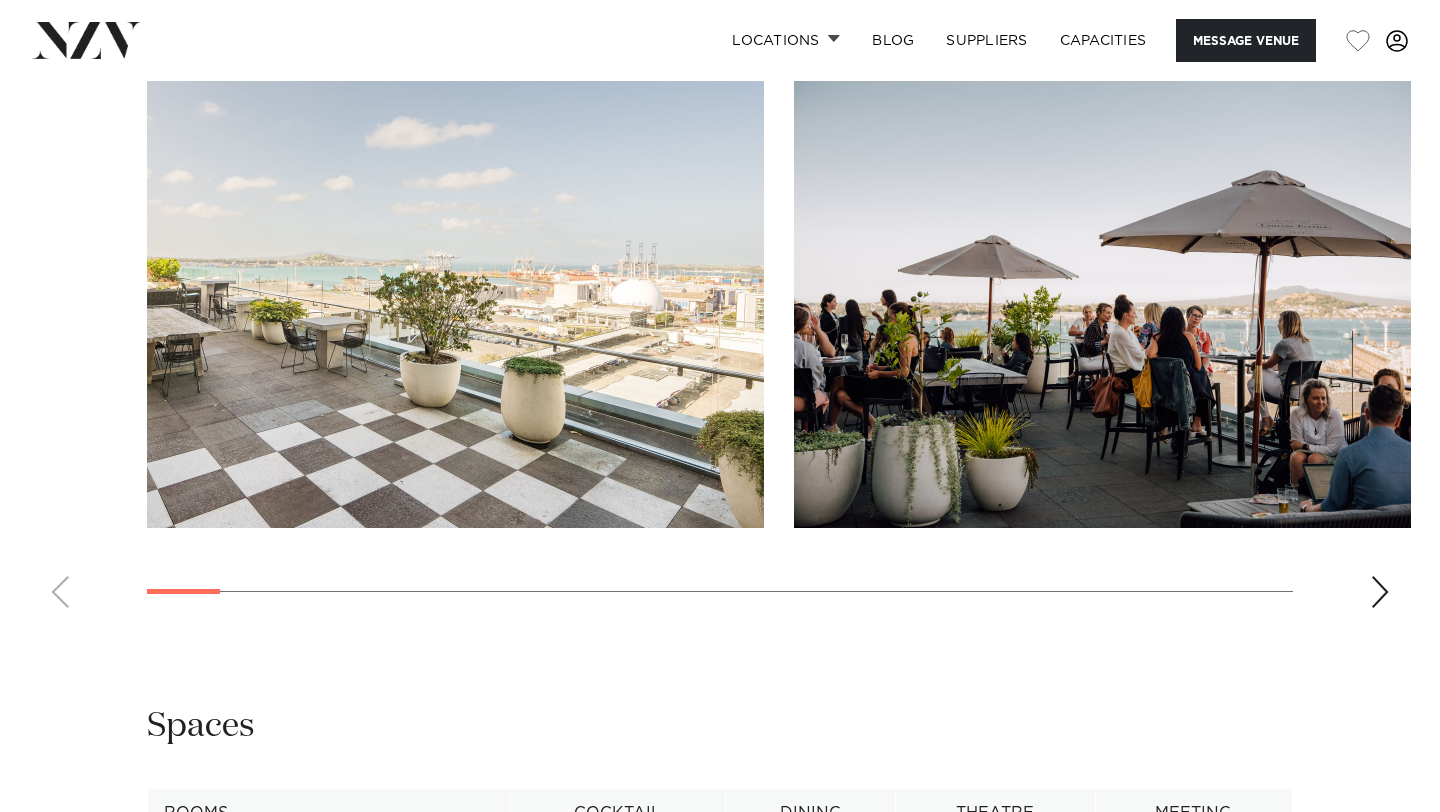 click at bounding box center [1380, 592] 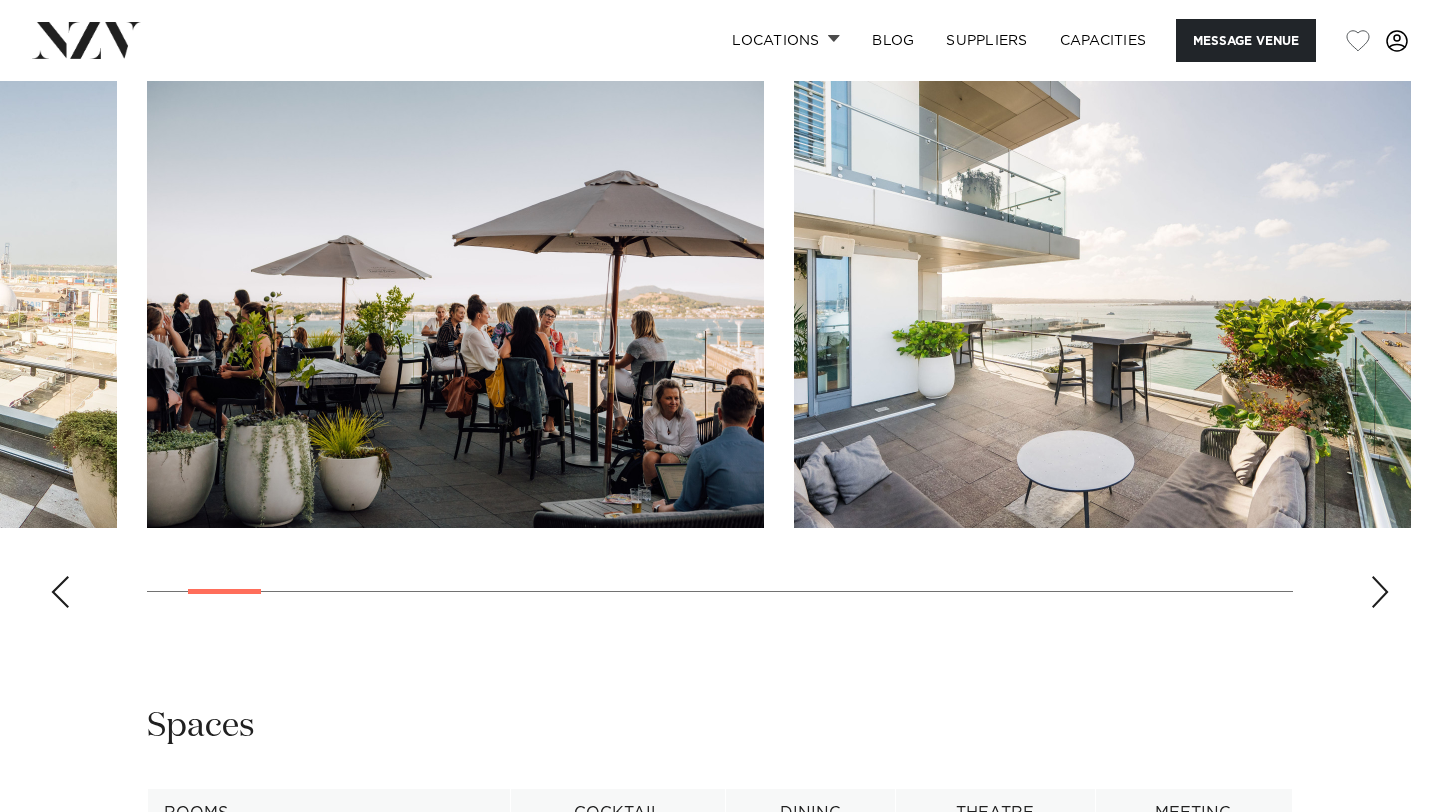 click at bounding box center (1380, 592) 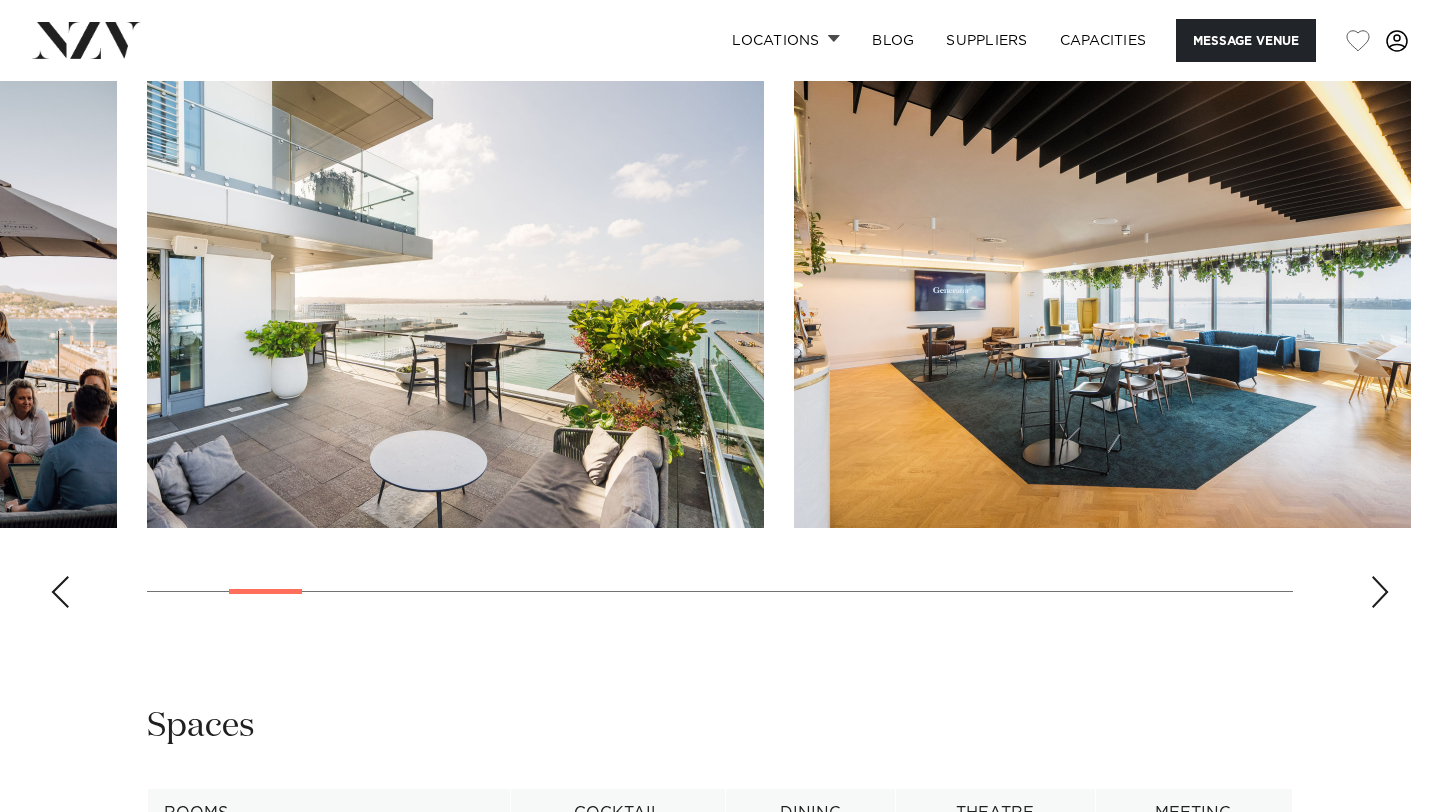click at bounding box center [1380, 592] 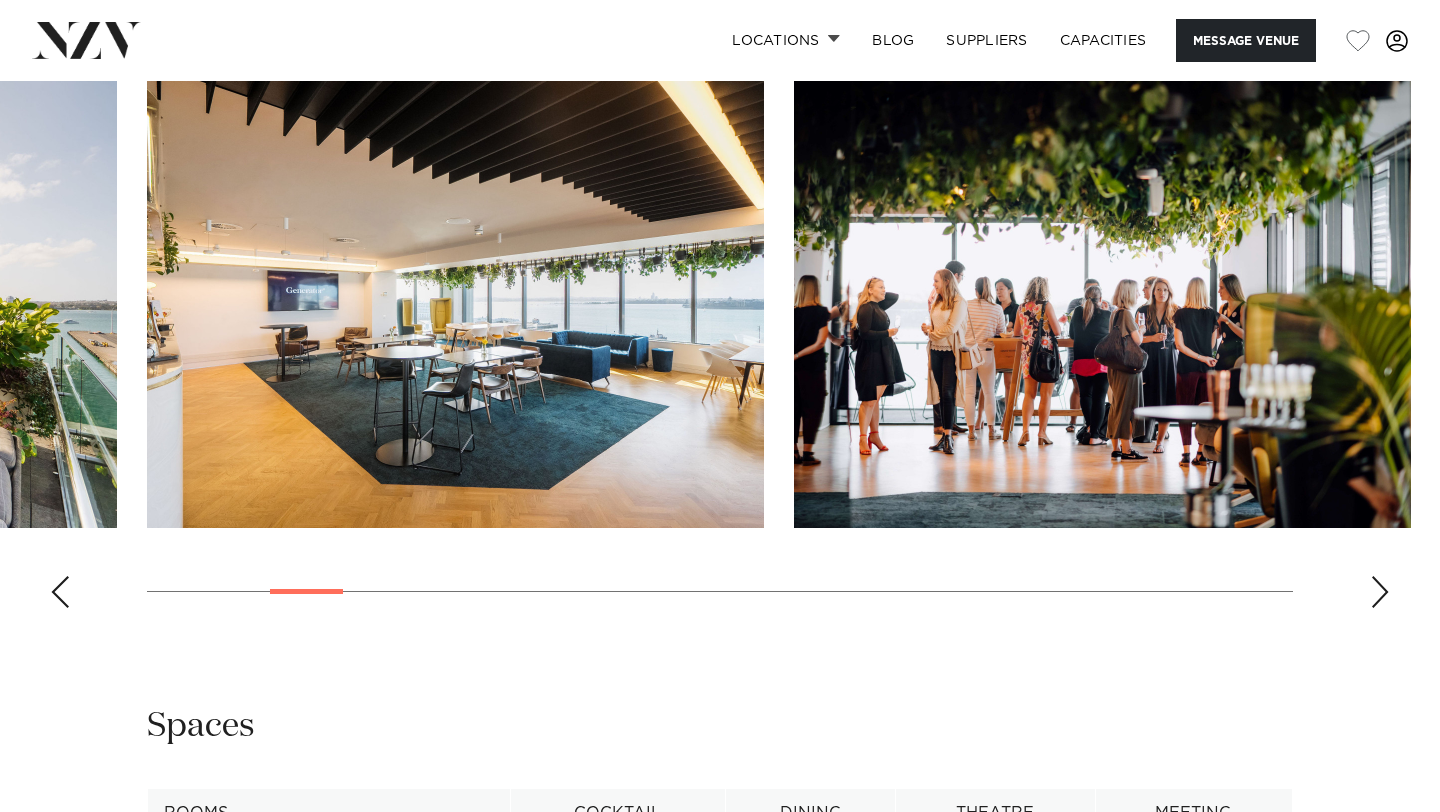 click at bounding box center (1380, 592) 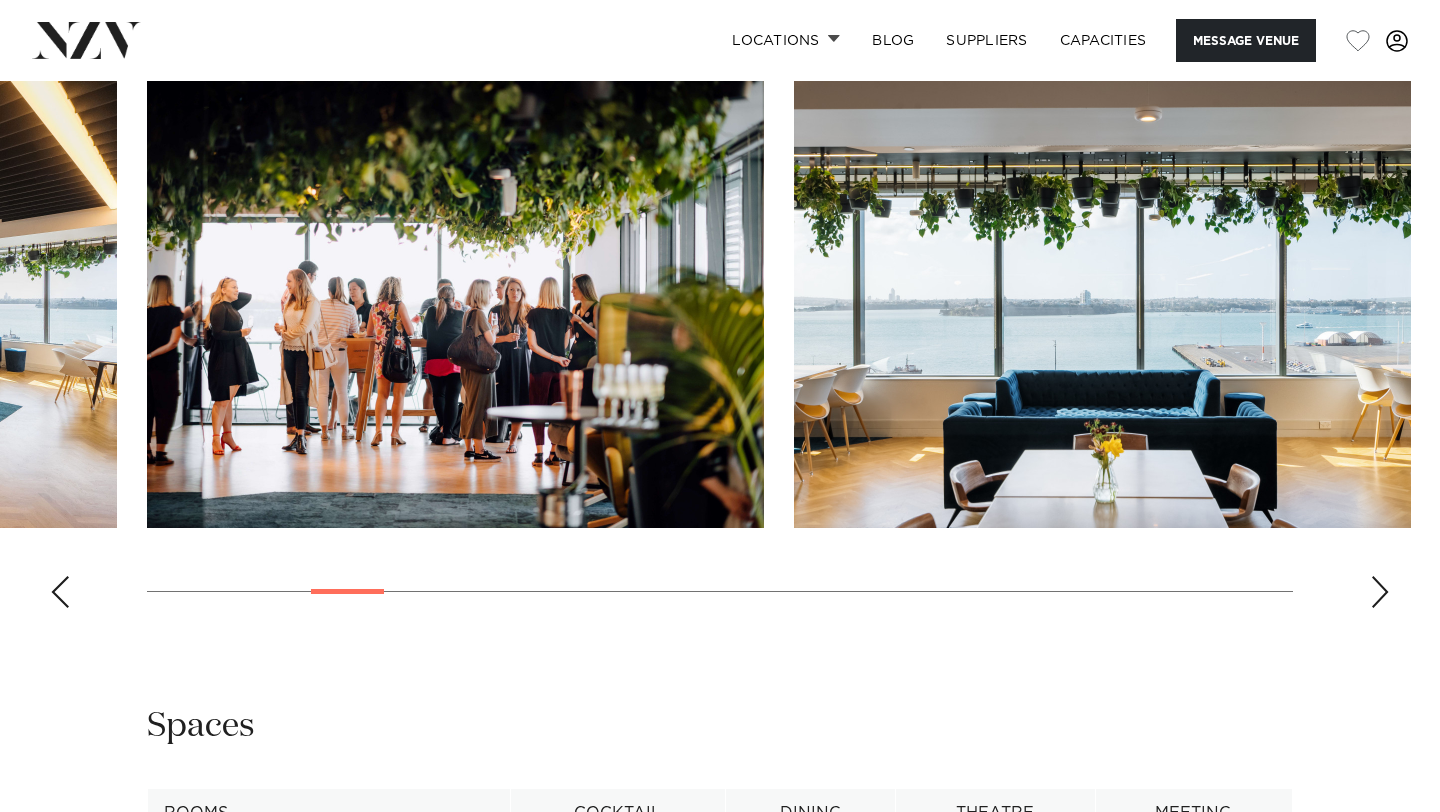 click at bounding box center (1380, 592) 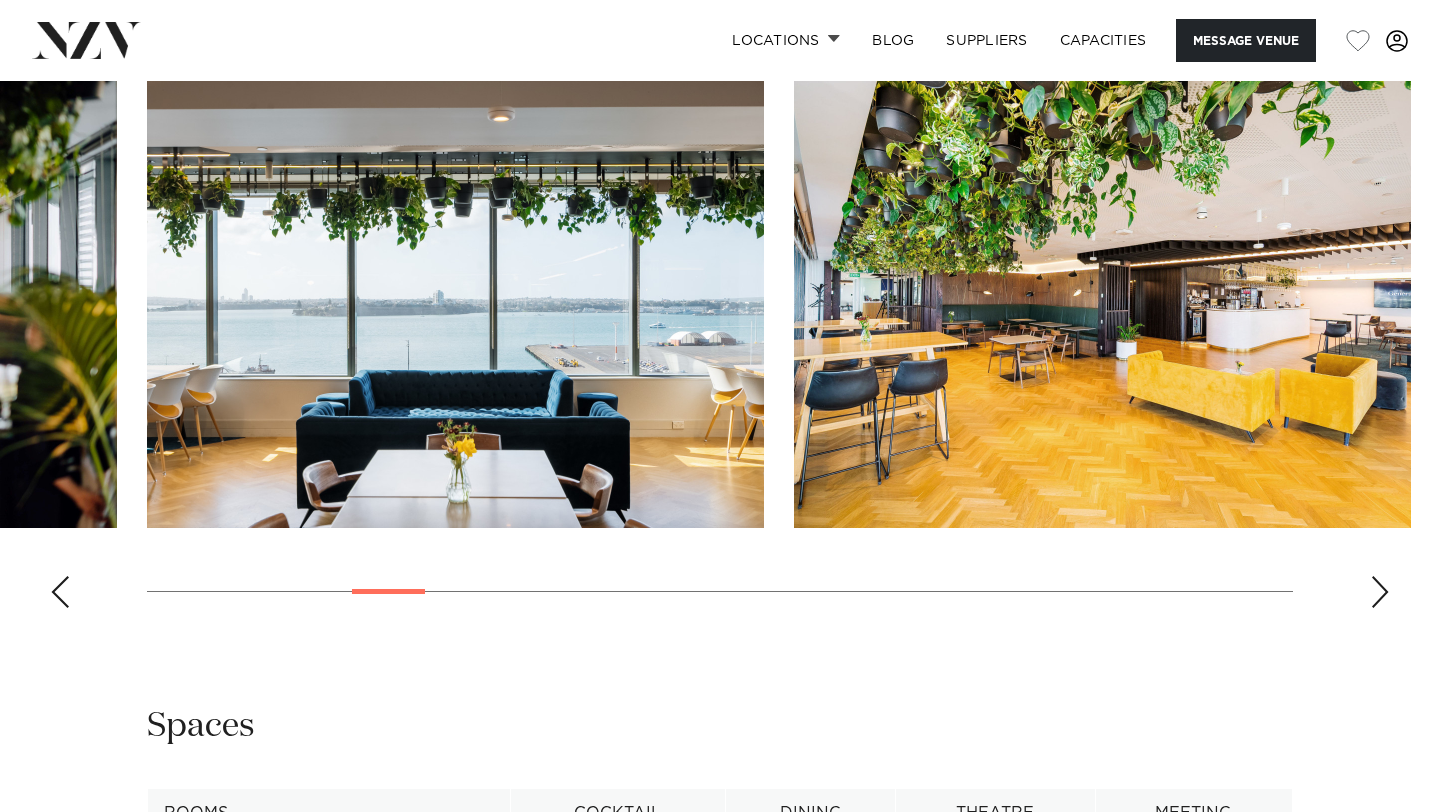 click at bounding box center [1380, 592] 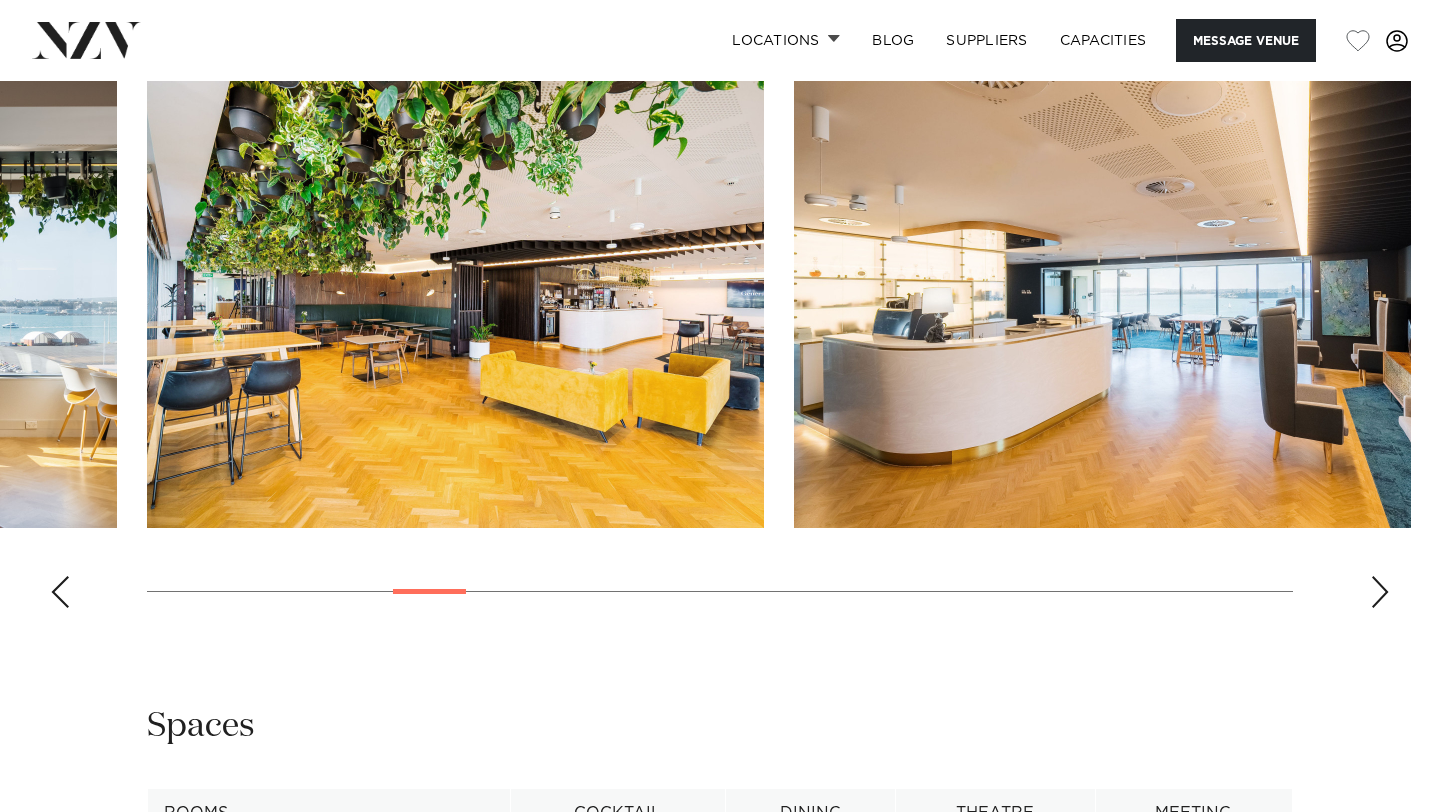 click at bounding box center (1380, 592) 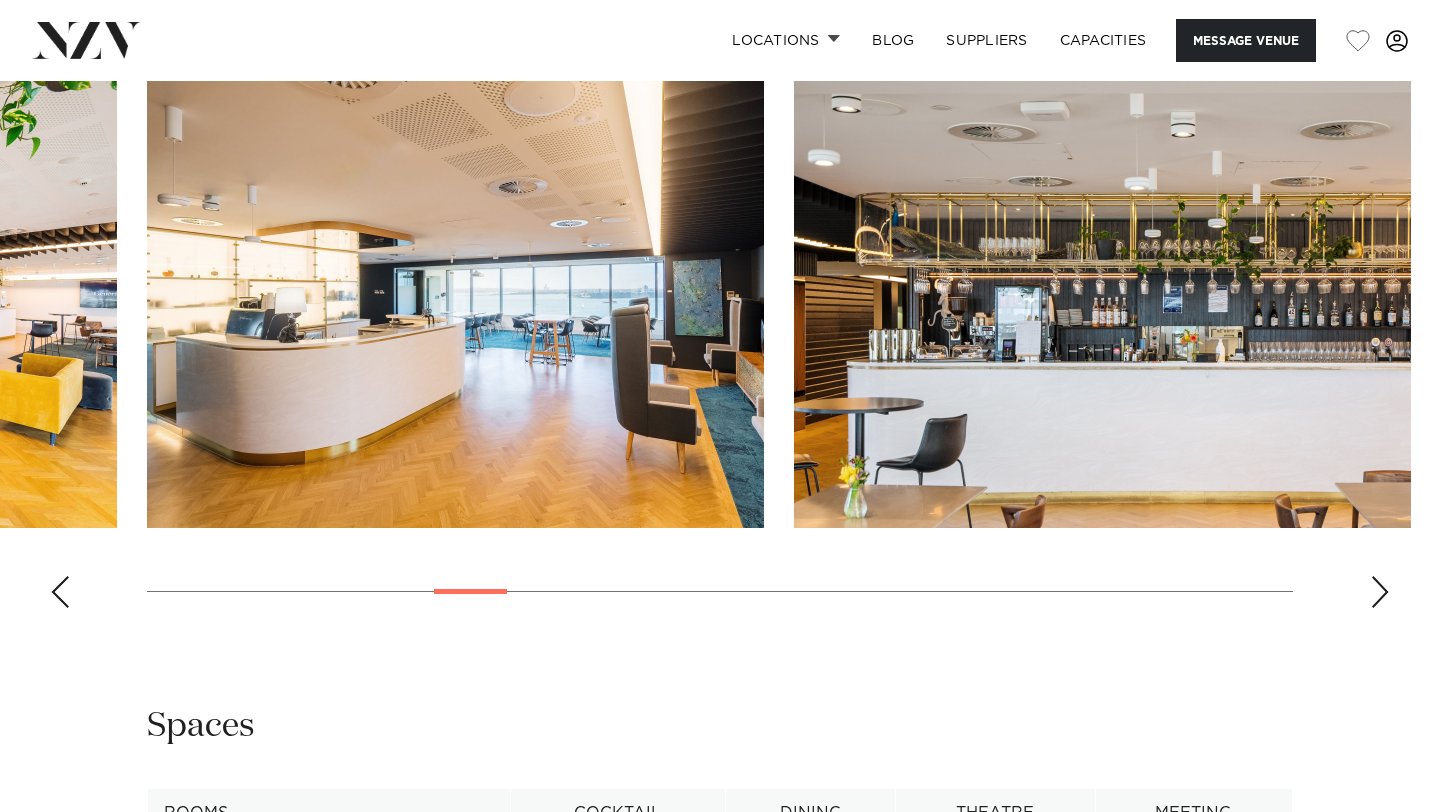 click at bounding box center (1380, 592) 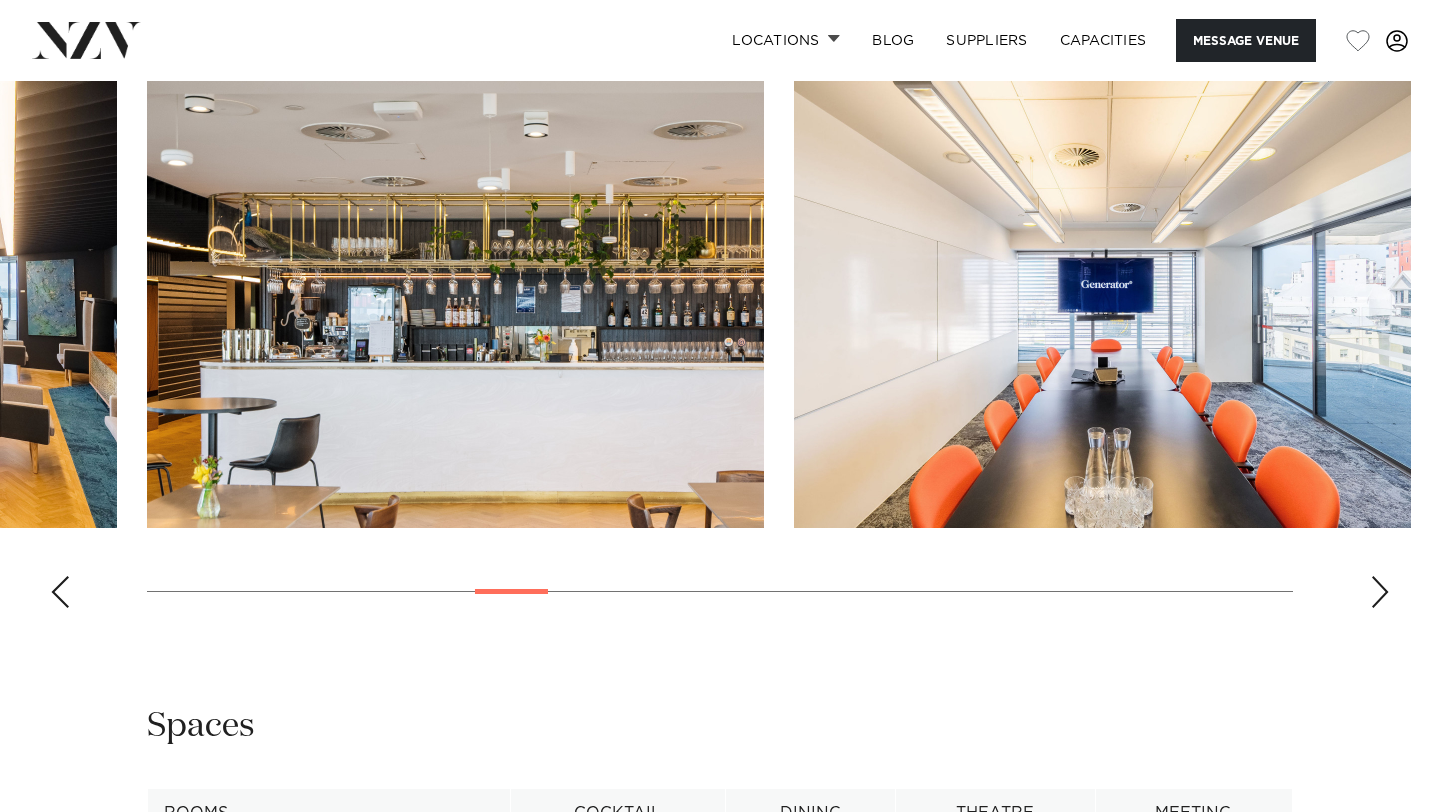 click at bounding box center (1380, 592) 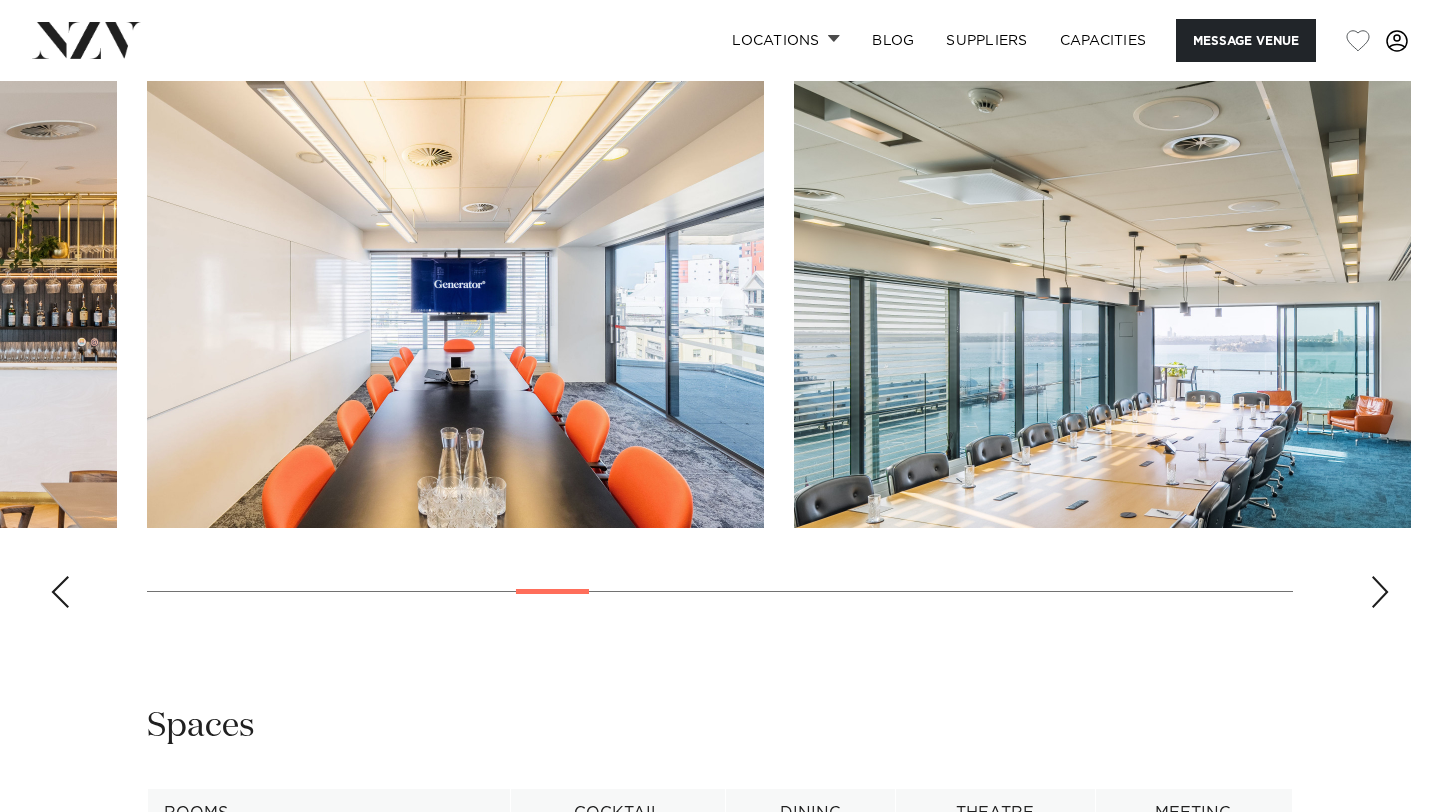click at bounding box center [1380, 592] 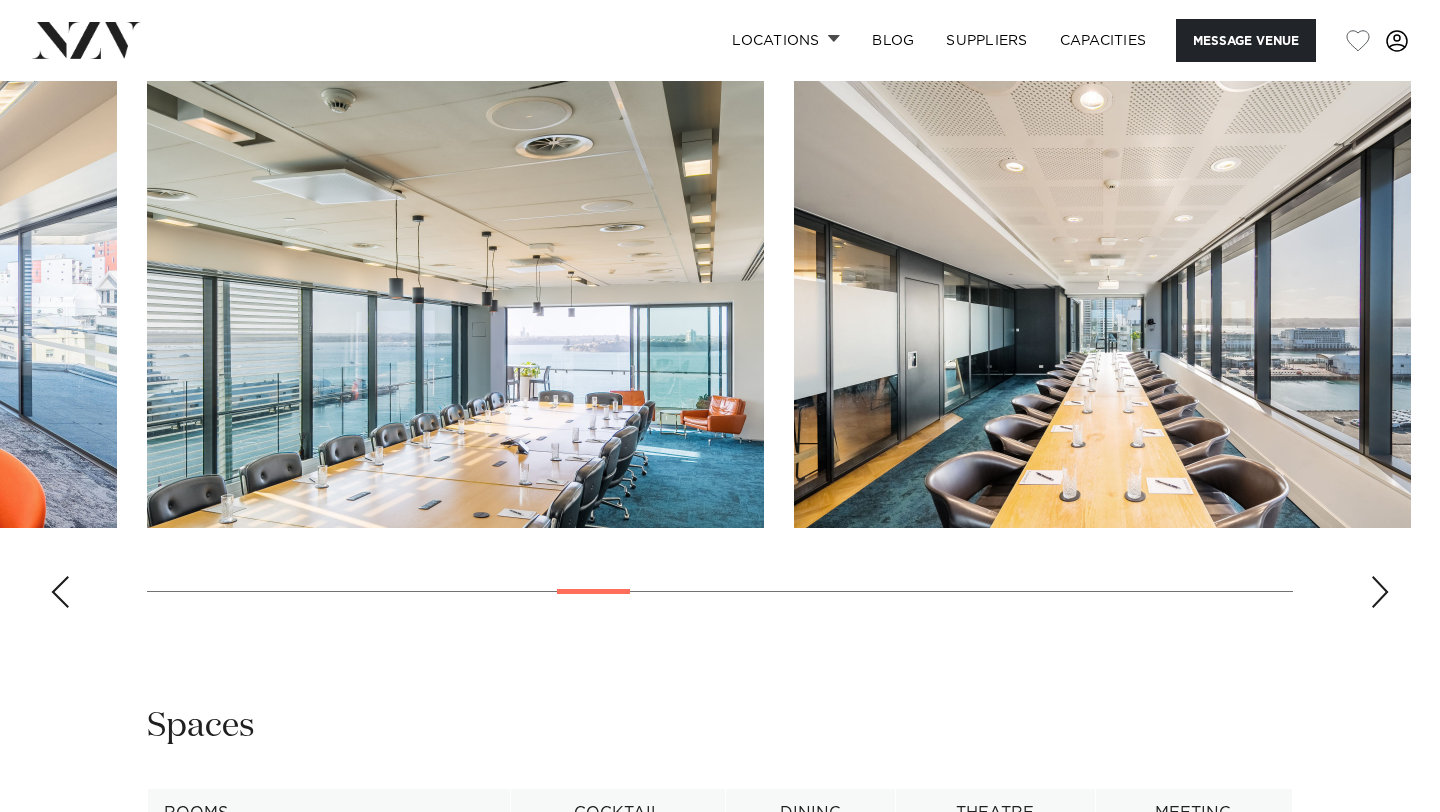 click at bounding box center [1380, 592] 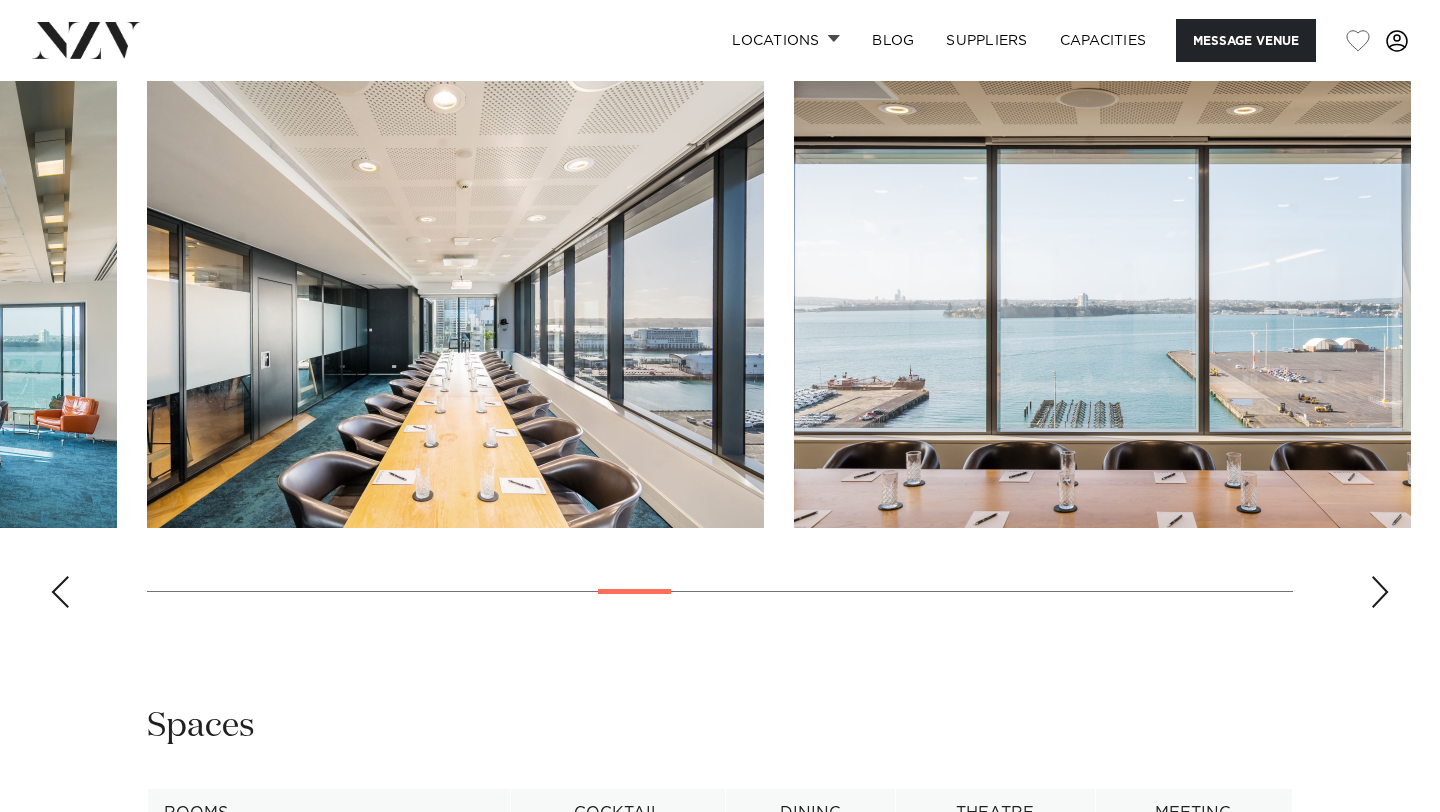 click at bounding box center [1380, 592] 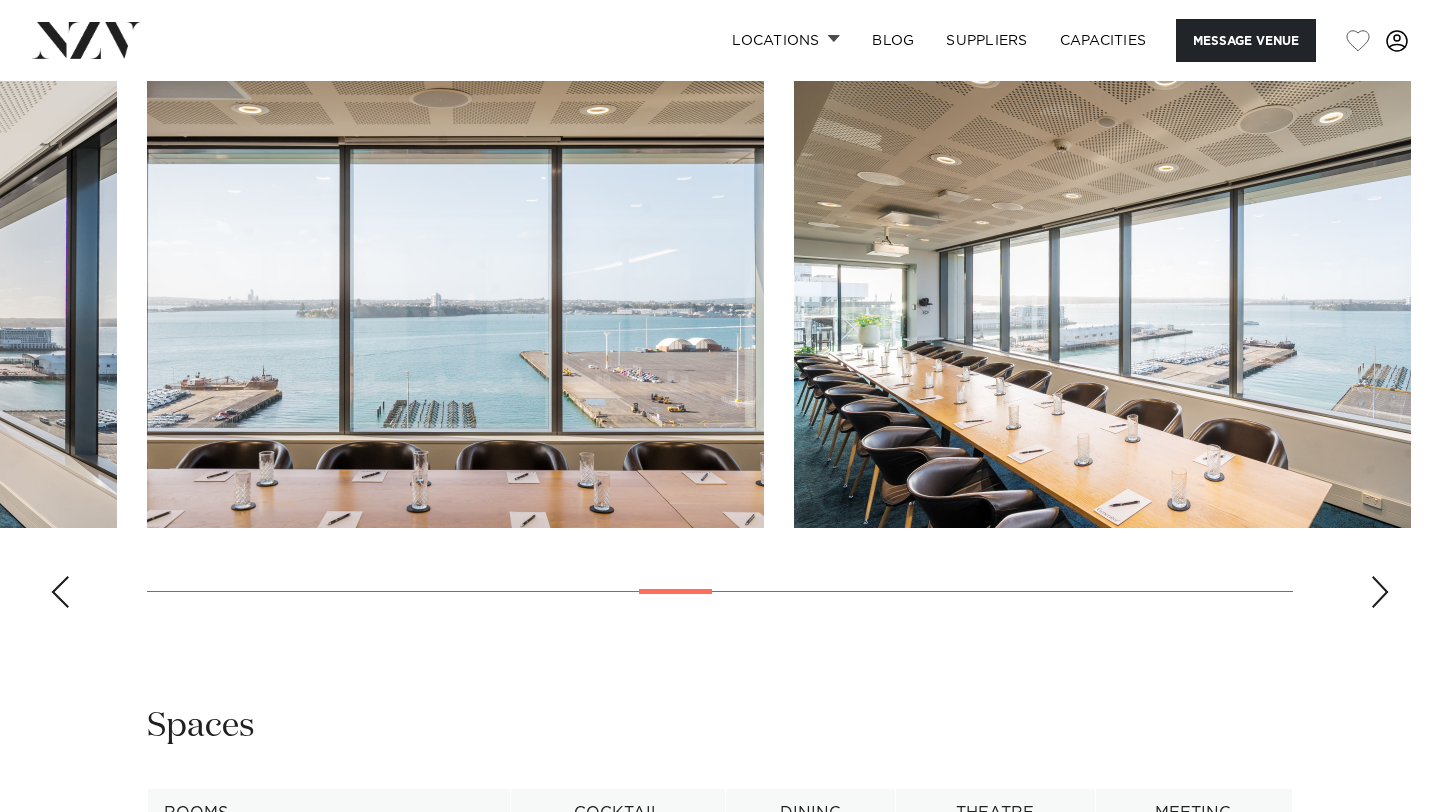 click at bounding box center (1380, 592) 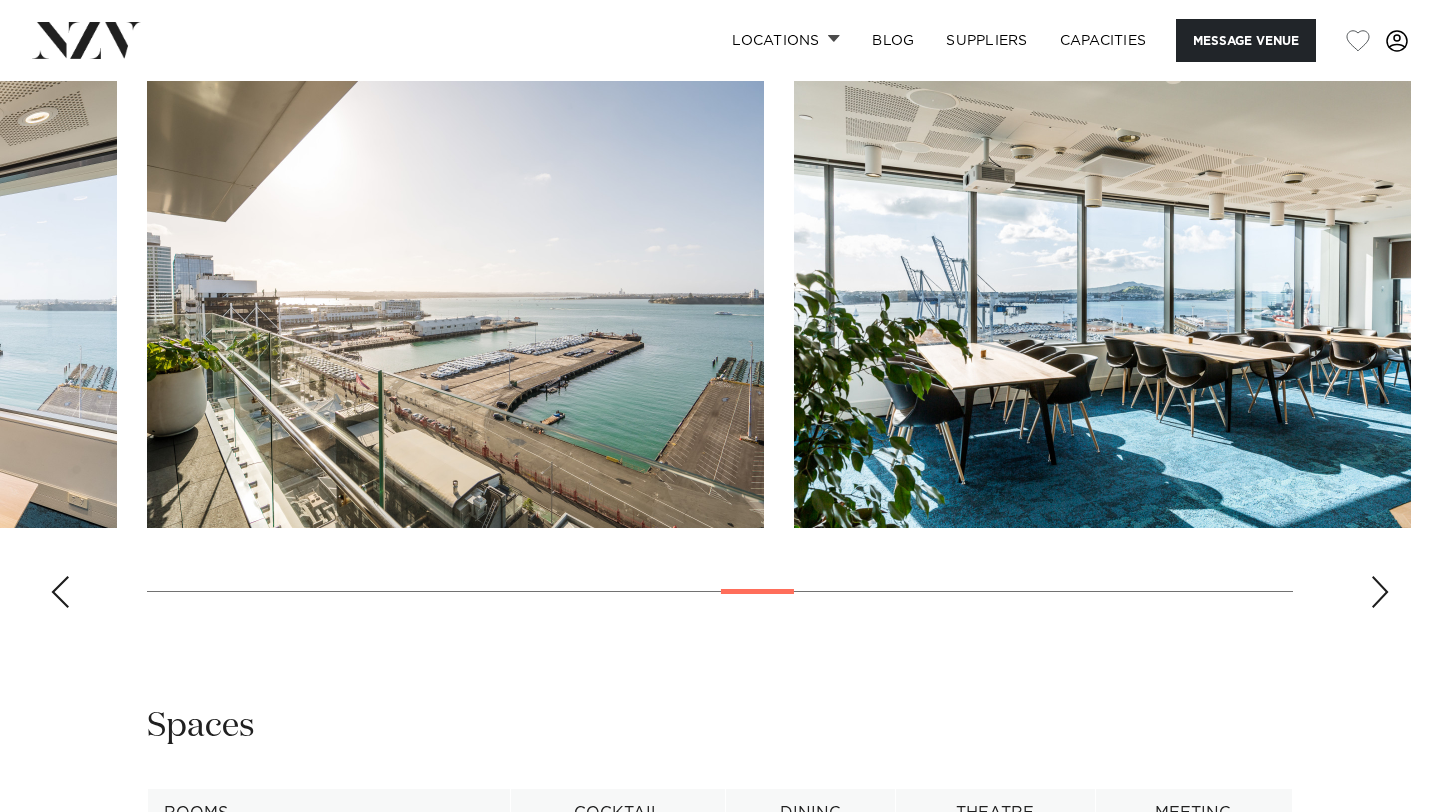click at bounding box center (1380, 592) 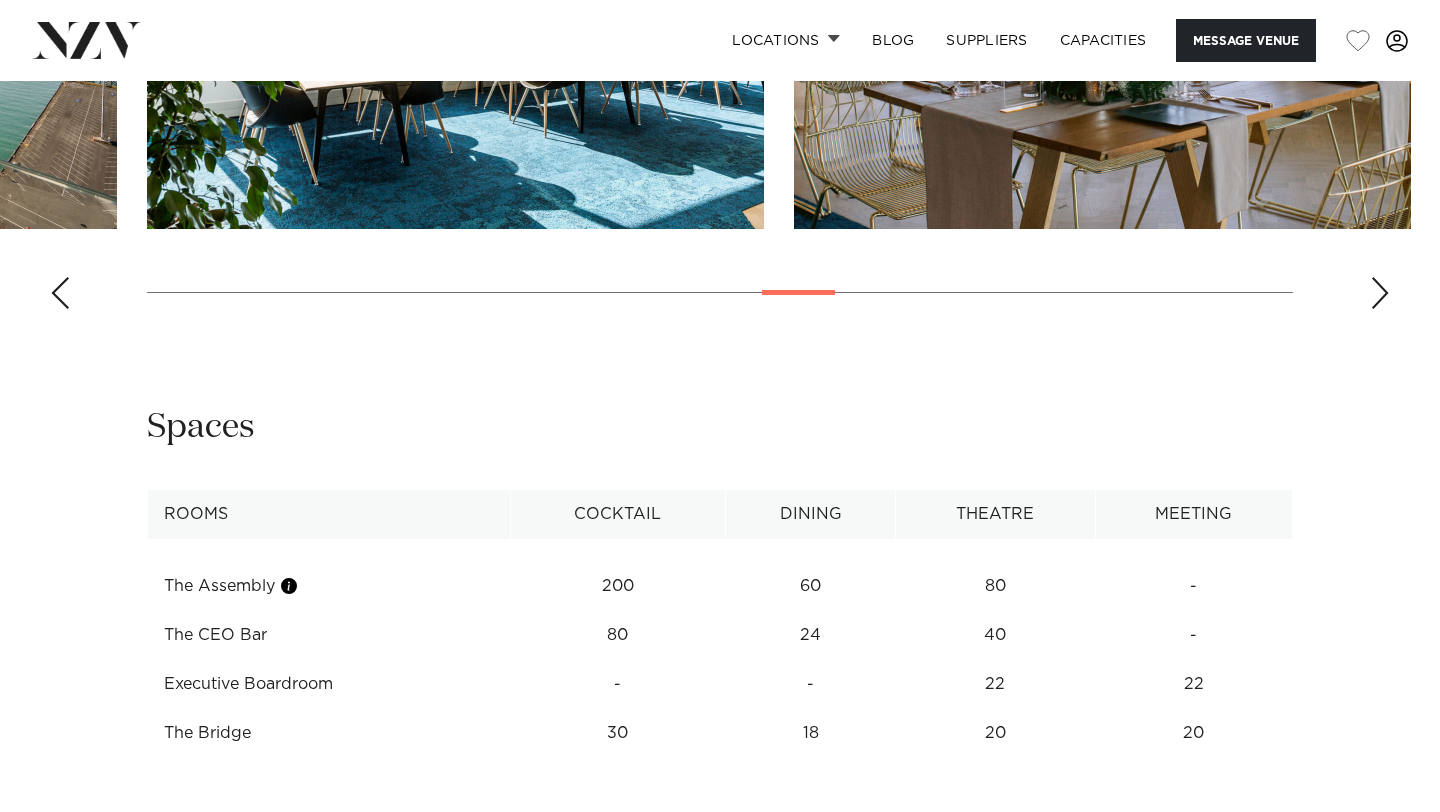 scroll, scrollTop: 2248, scrollLeft: 0, axis: vertical 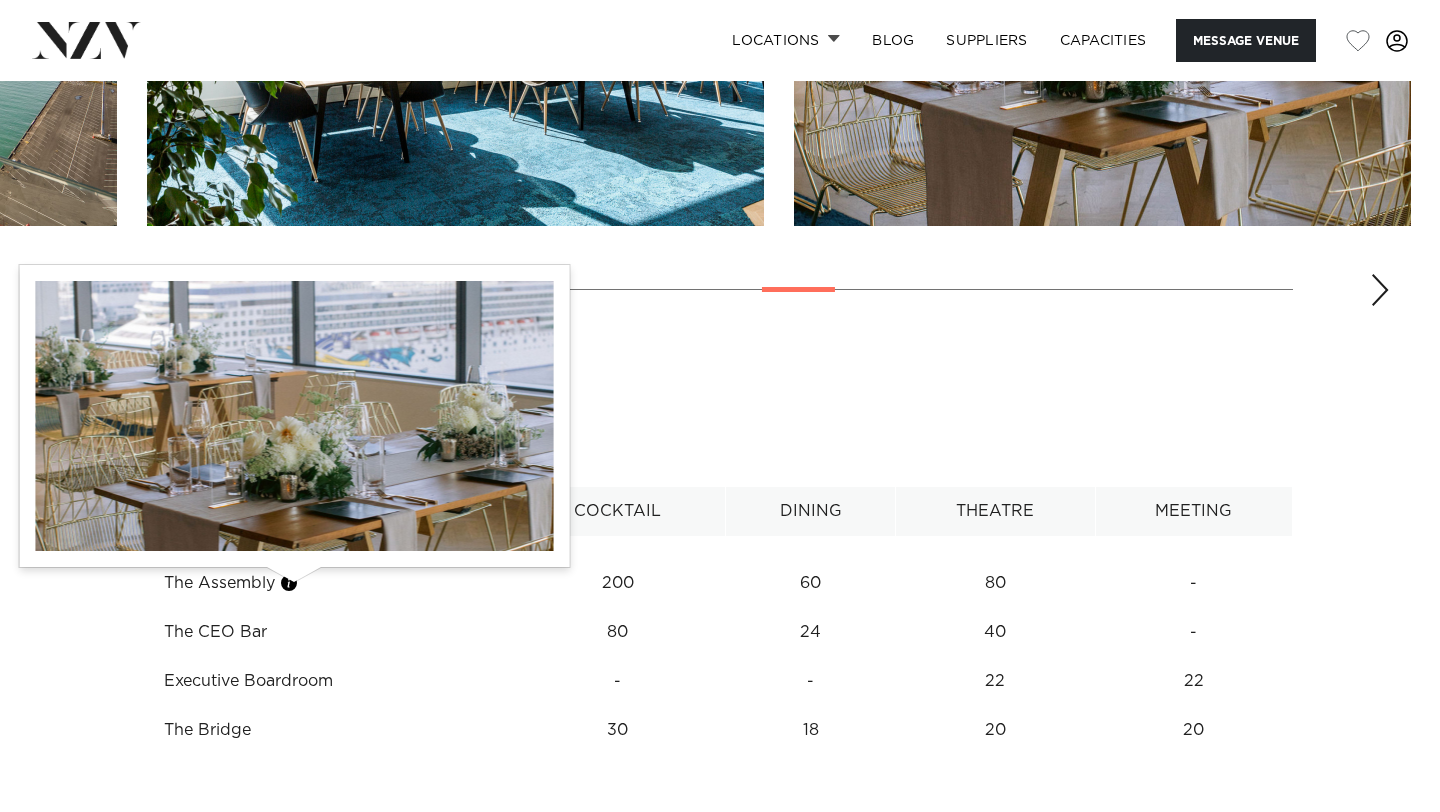 click at bounding box center (289, 583) 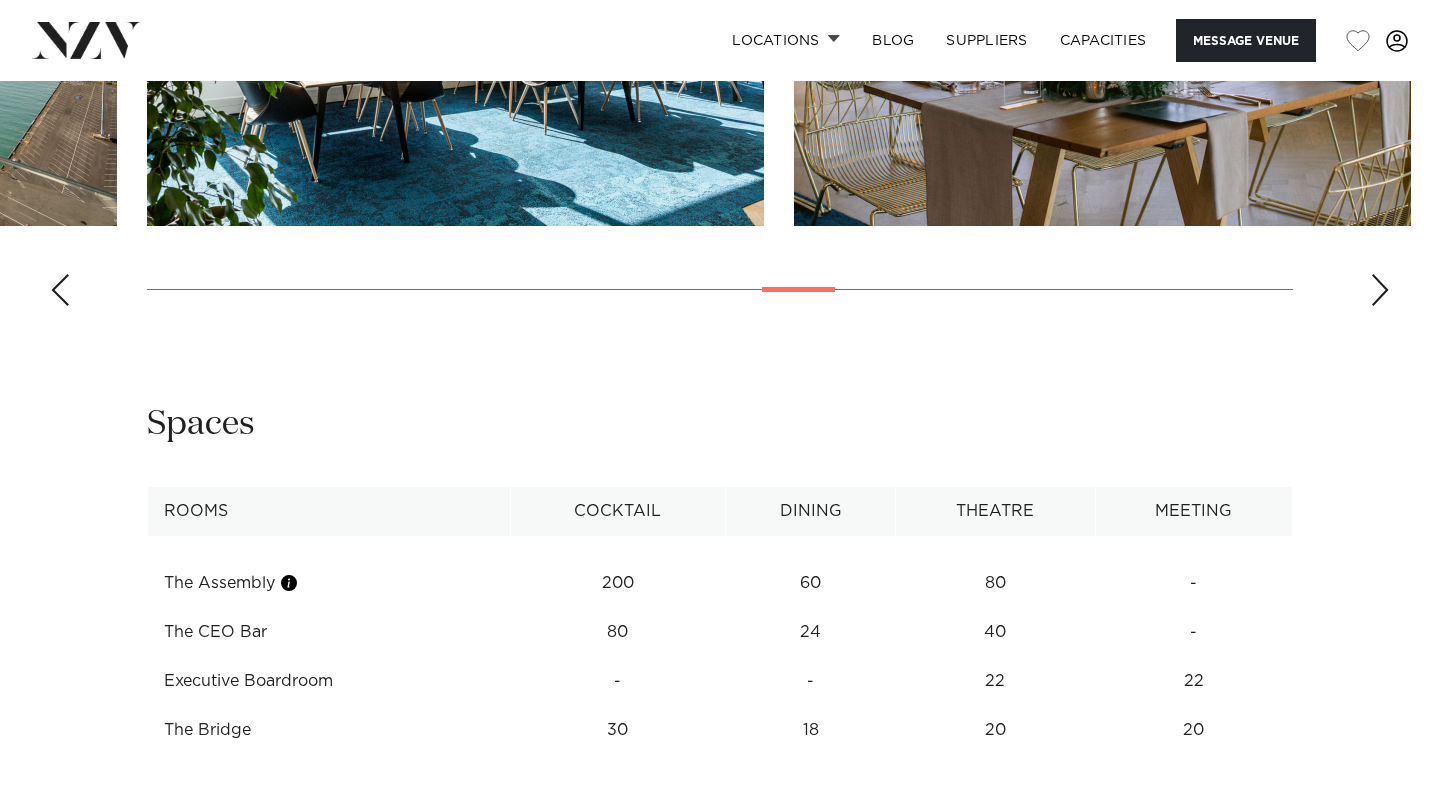 click on "The Bridge" at bounding box center [329, 730] 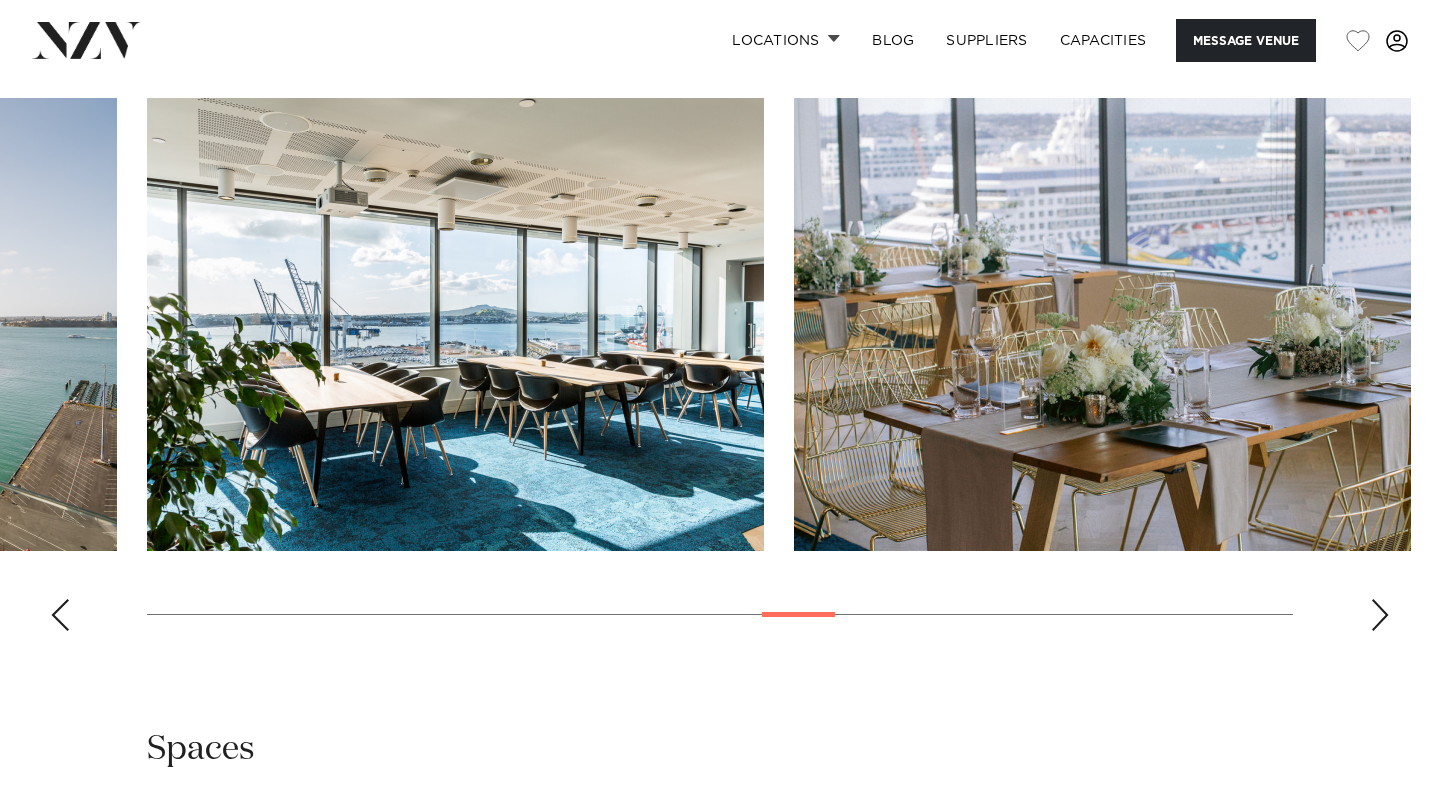 scroll, scrollTop: 1881, scrollLeft: 0, axis: vertical 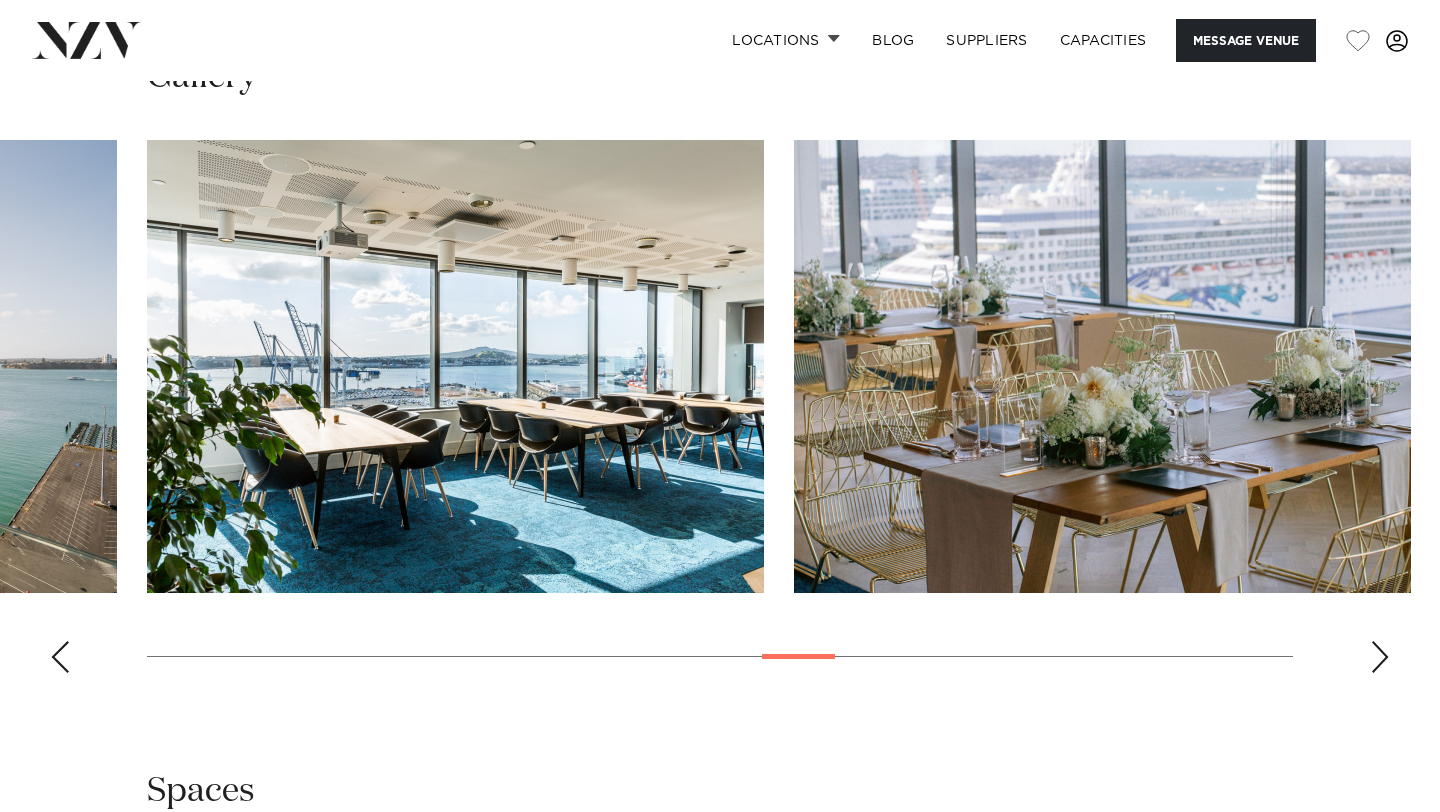 click at bounding box center [1380, 657] 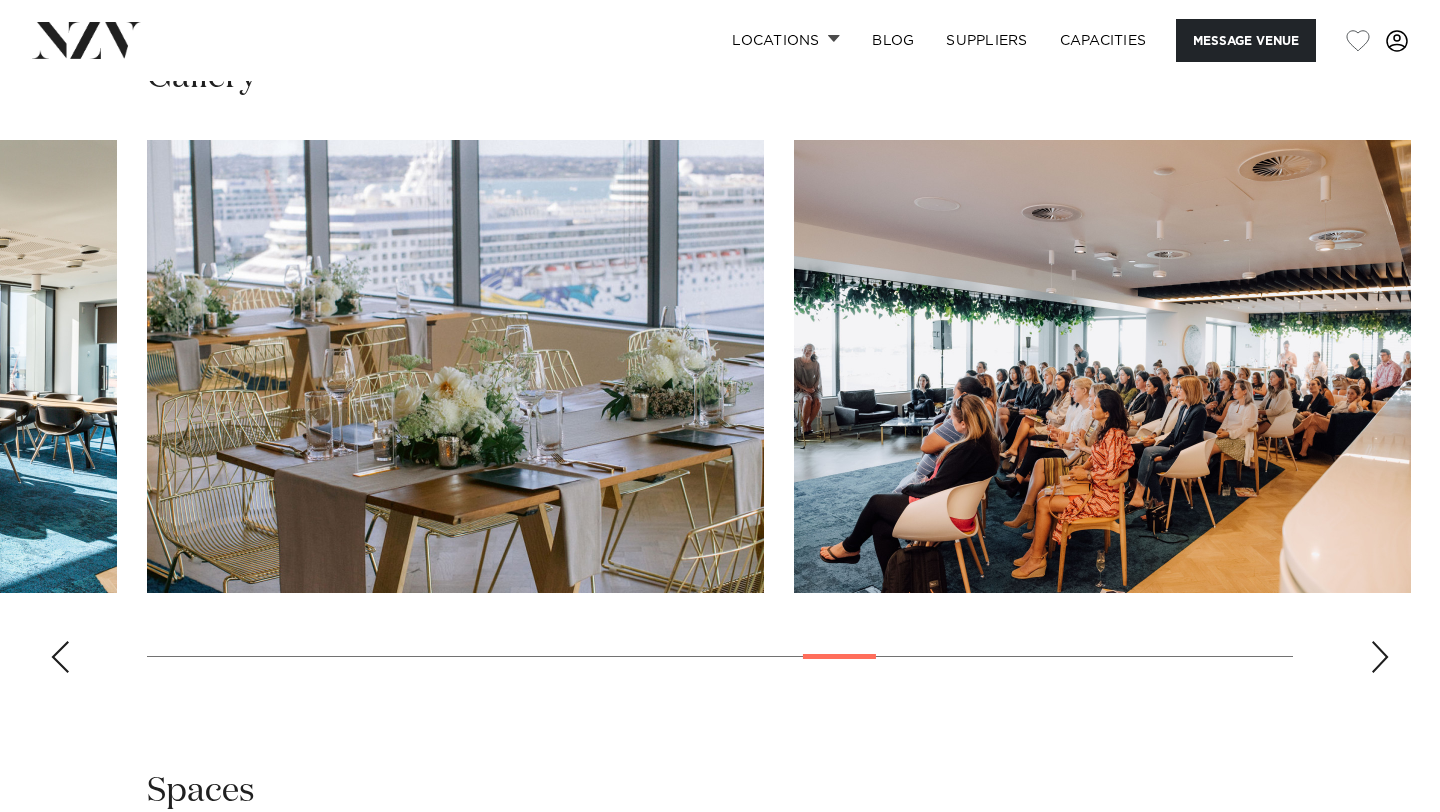 click at bounding box center (1380, 657) 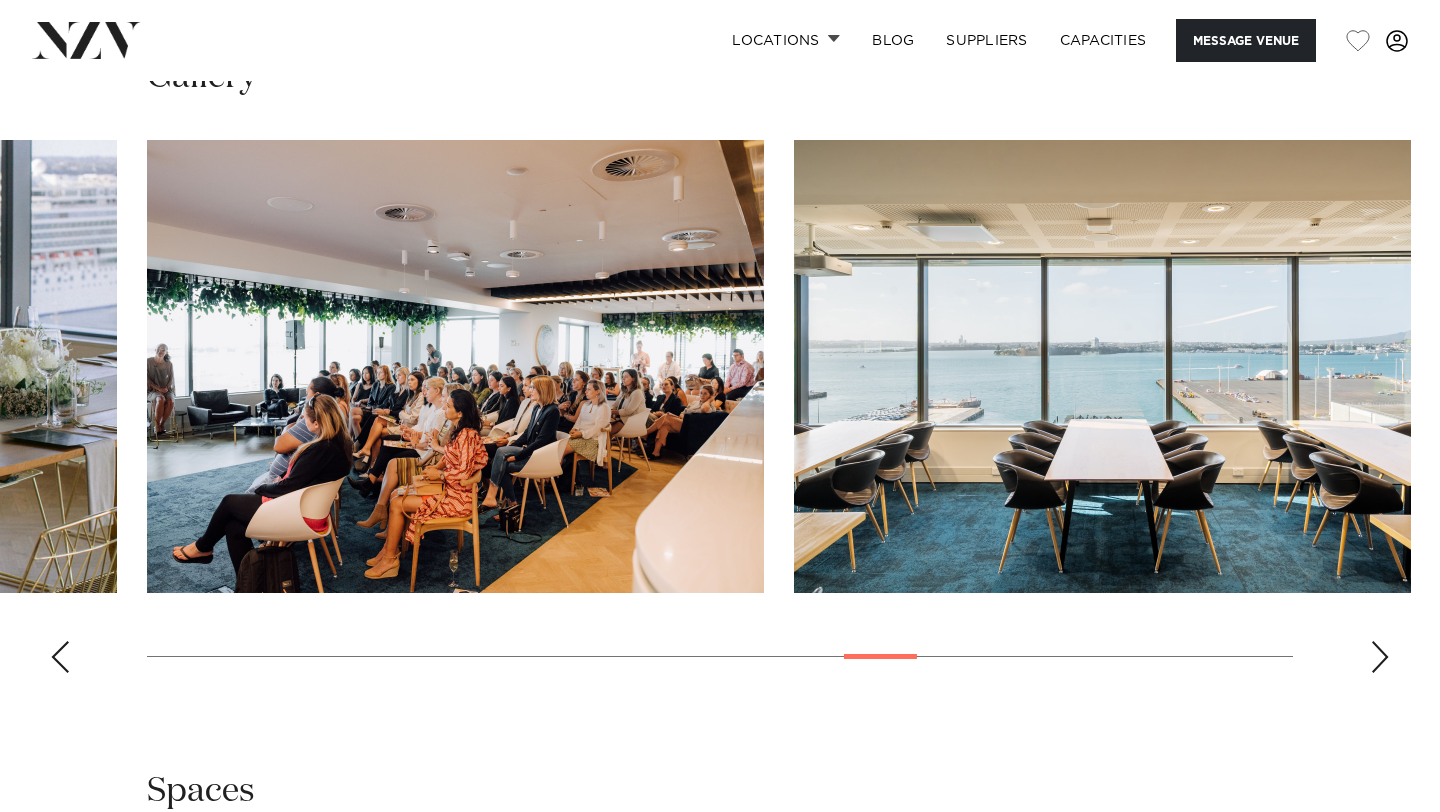 click at bounding box center (1380, 657) 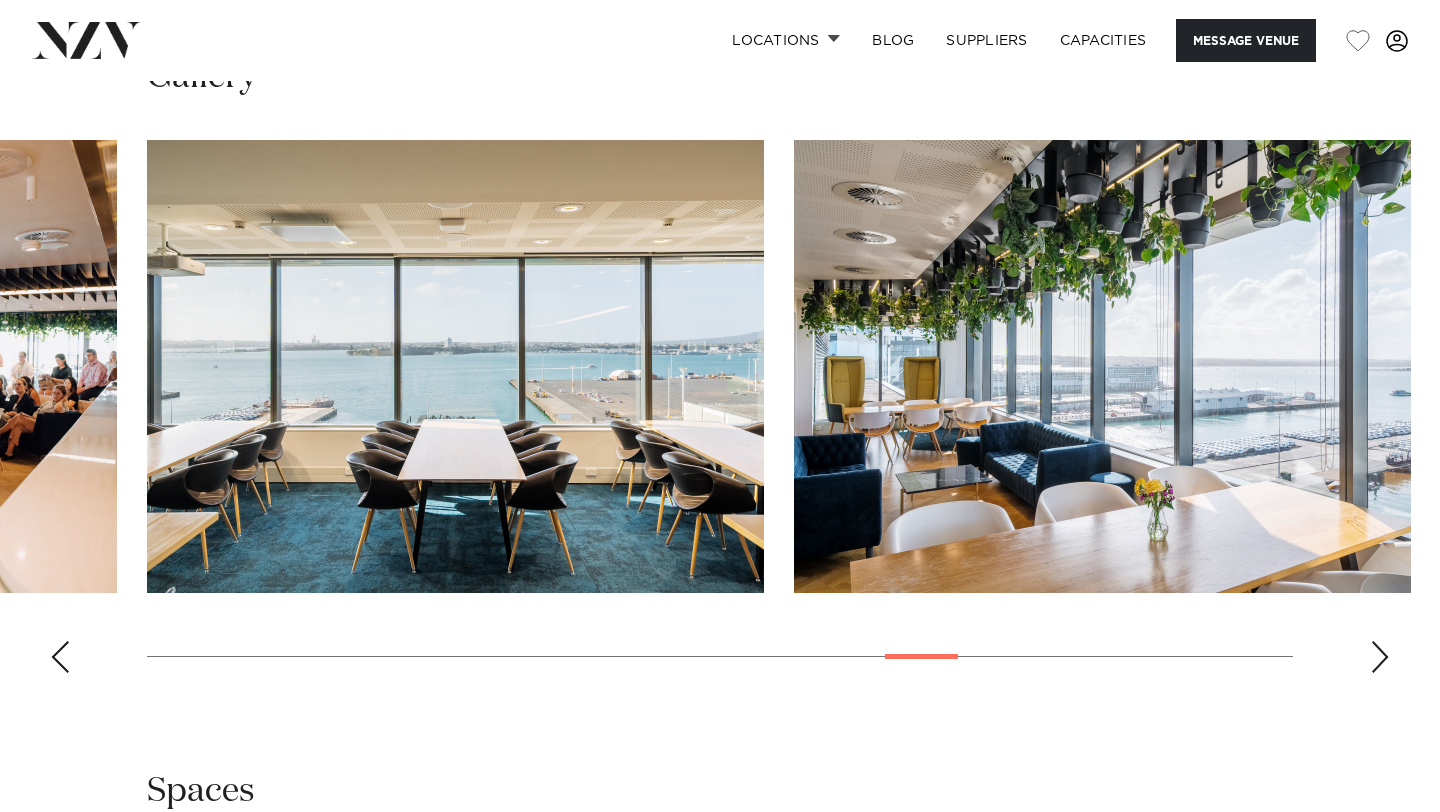 click at bounding box center (1380, 657) 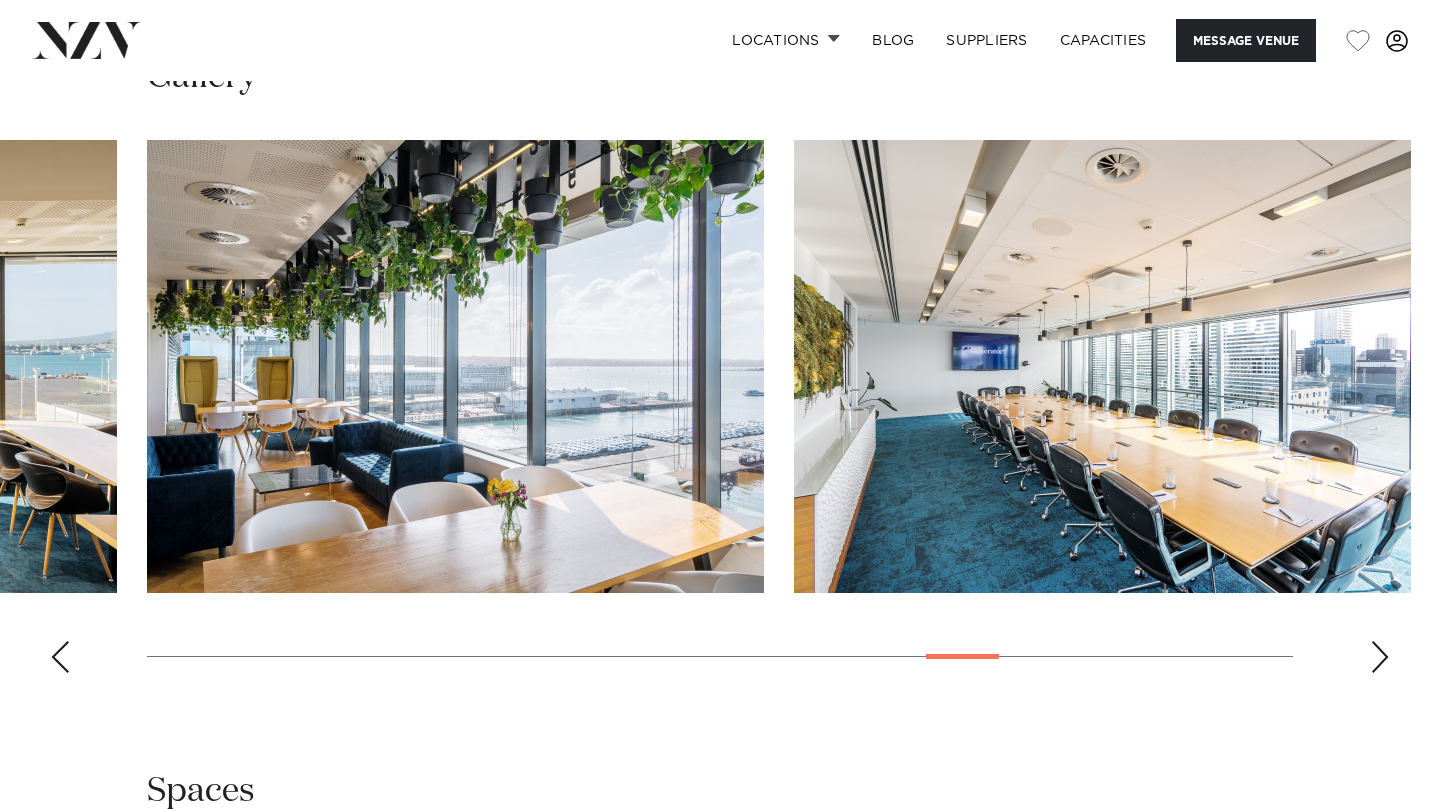 click at bounding box center [1380, 657] 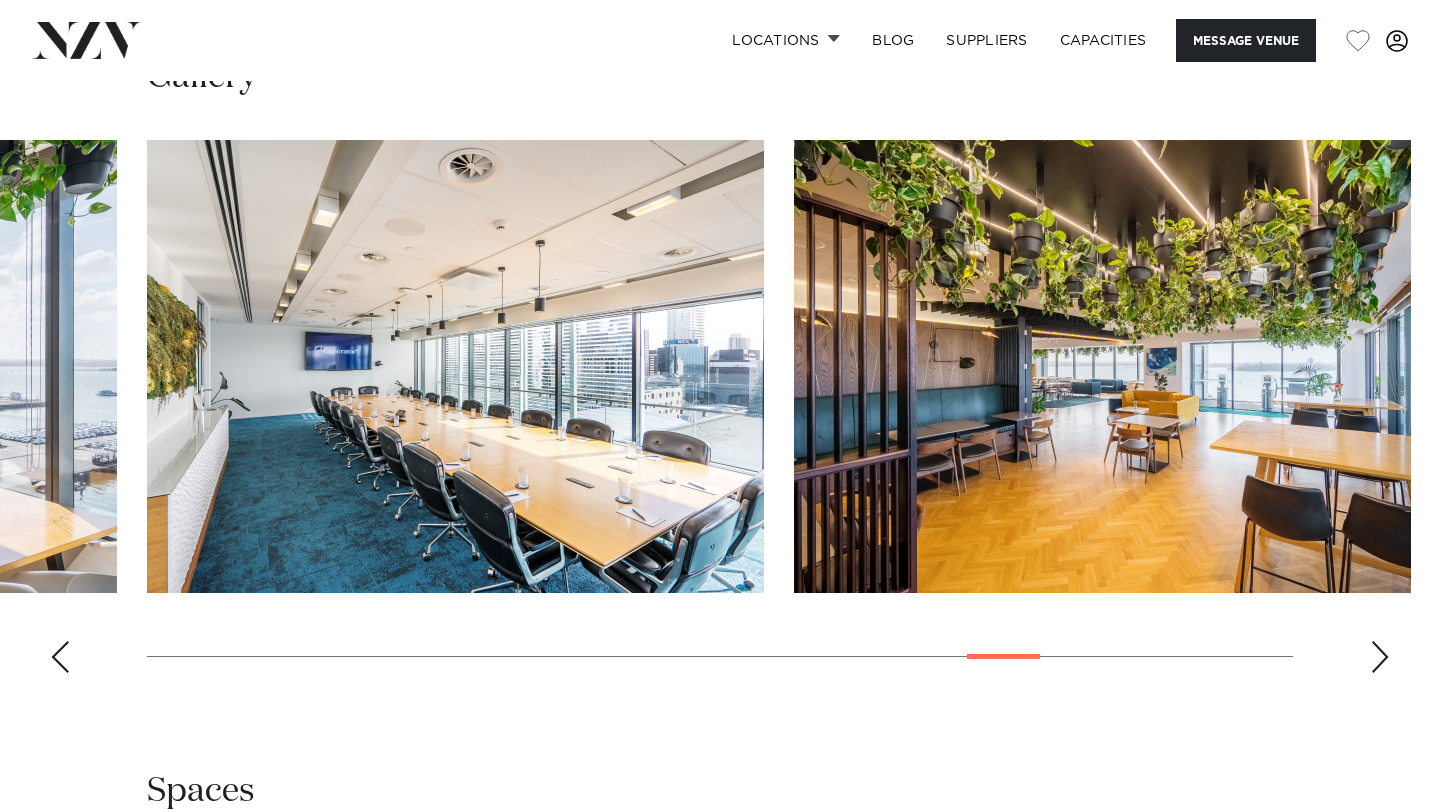 click at bounding box center (1380, 657) 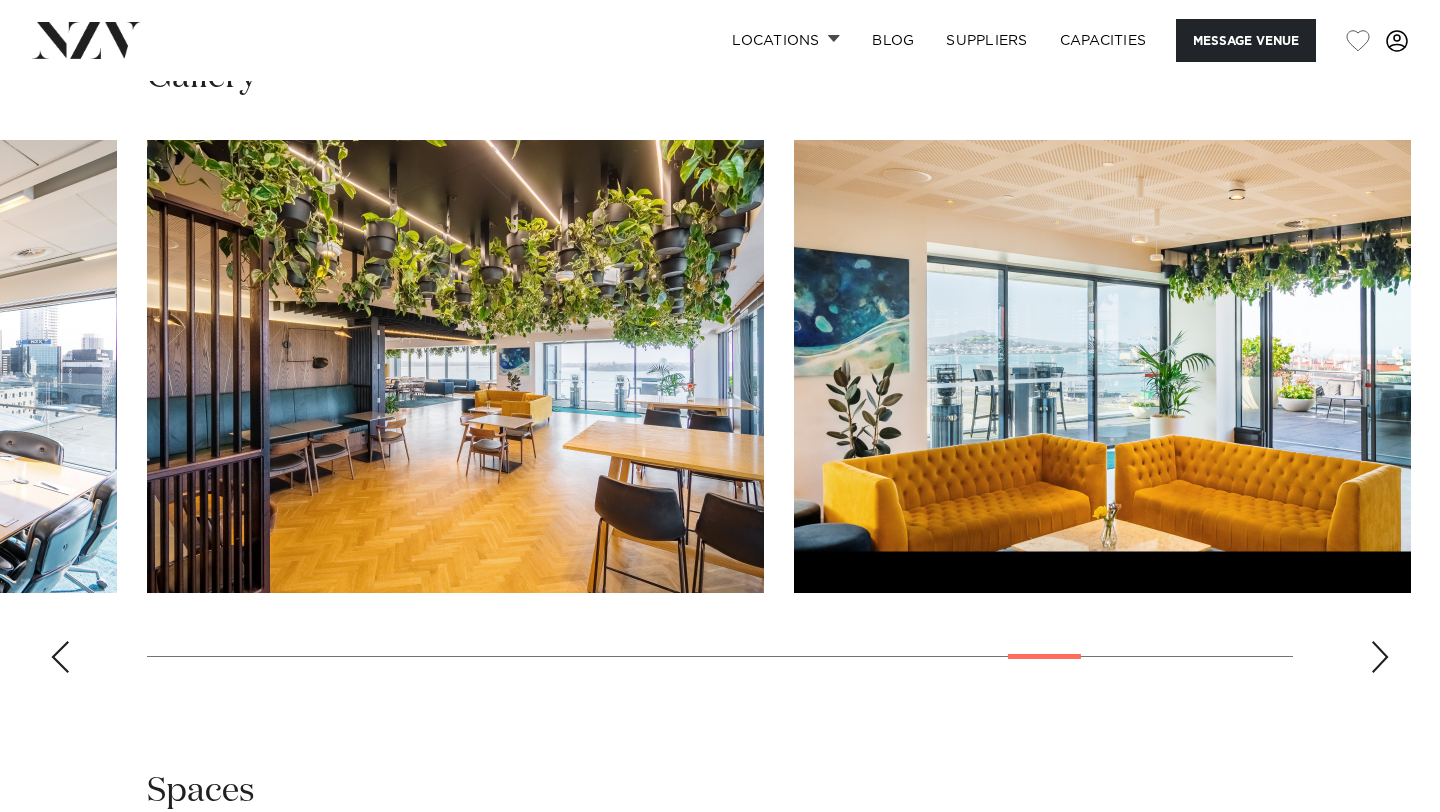 click at bounding box center [1380, 657] 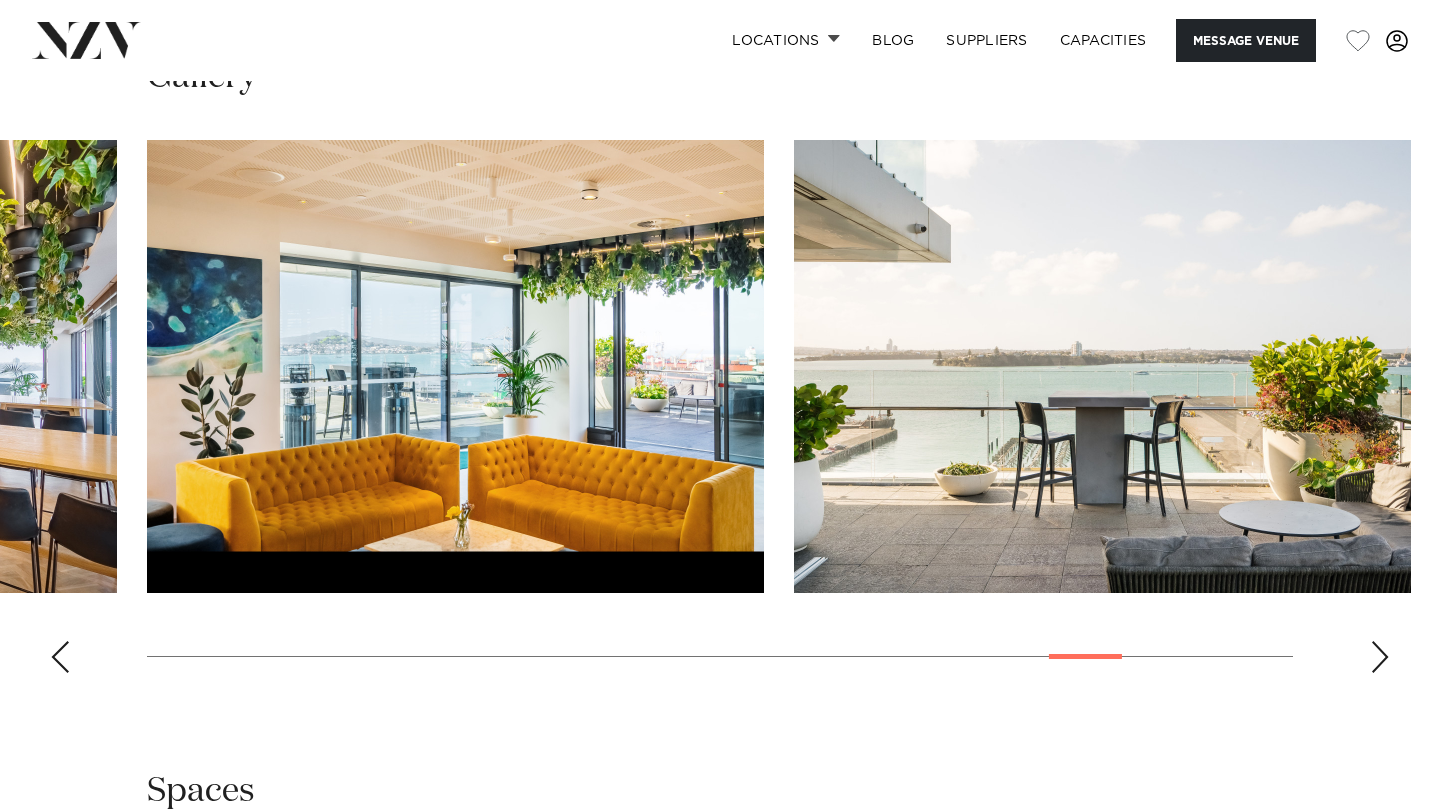 click at bounding box center [1380, 657] 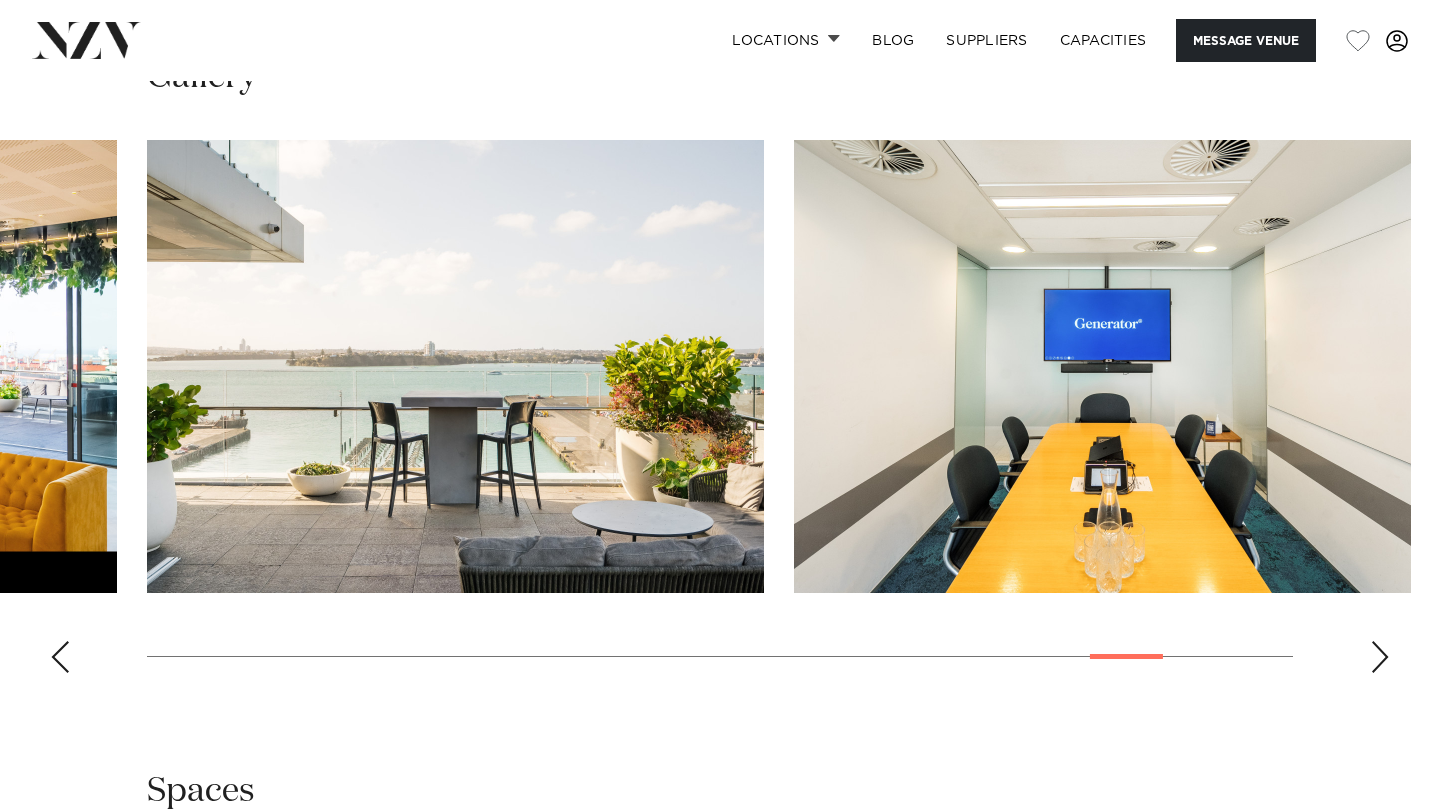 click at bounding box center (1380, 657) 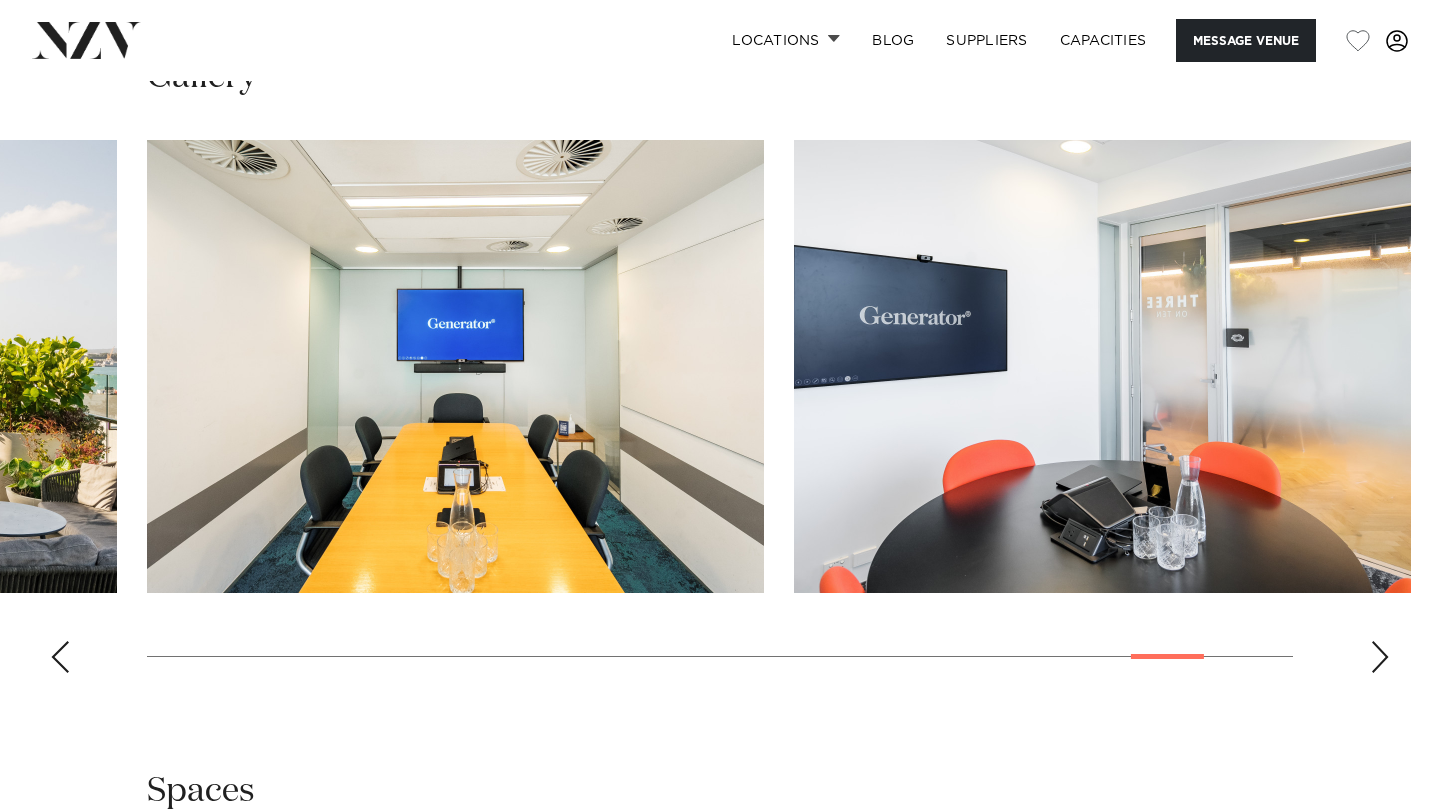 click at bounding box center (1380, 657) 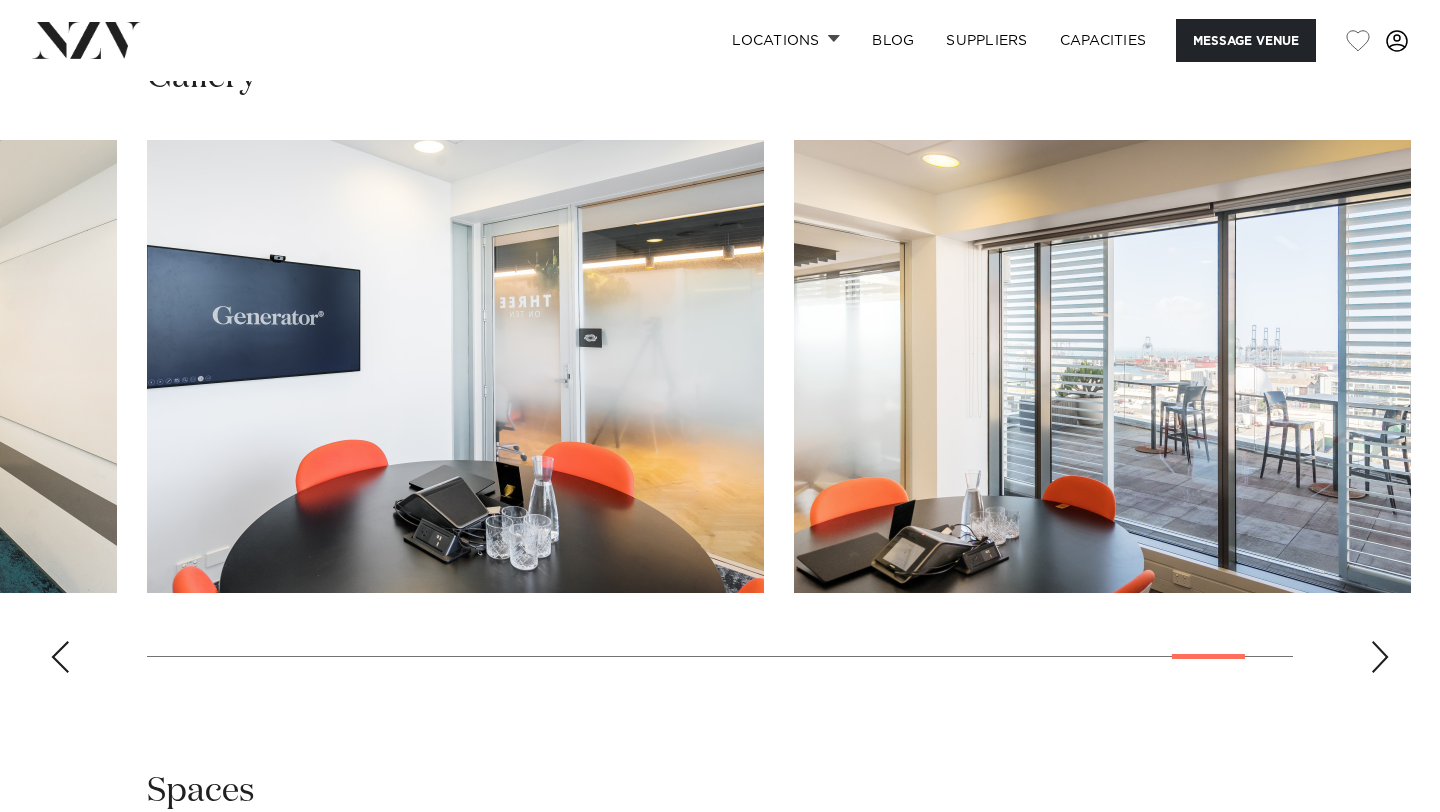 click at bounding box center [1380, 657] 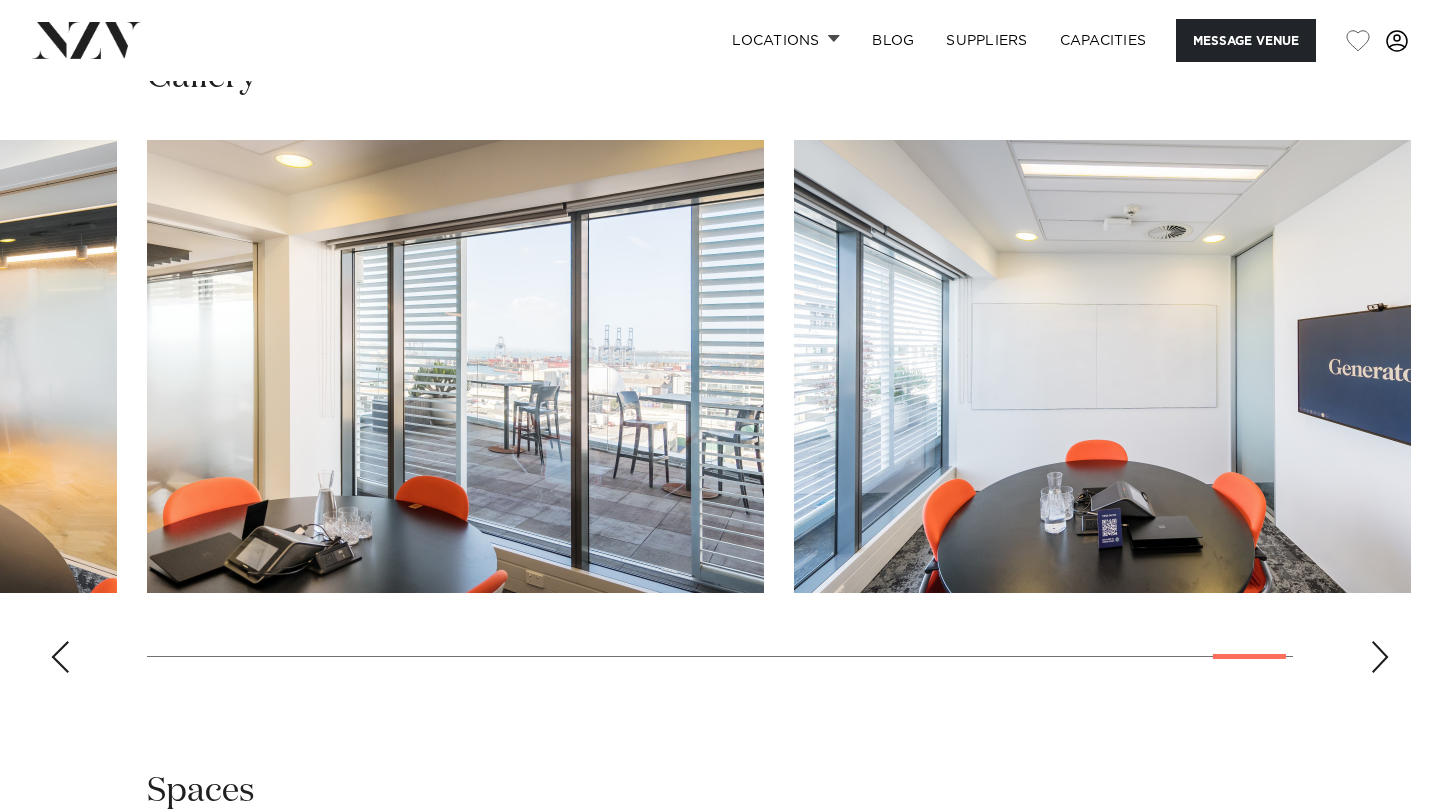 click at bounding box center [1380, 657] 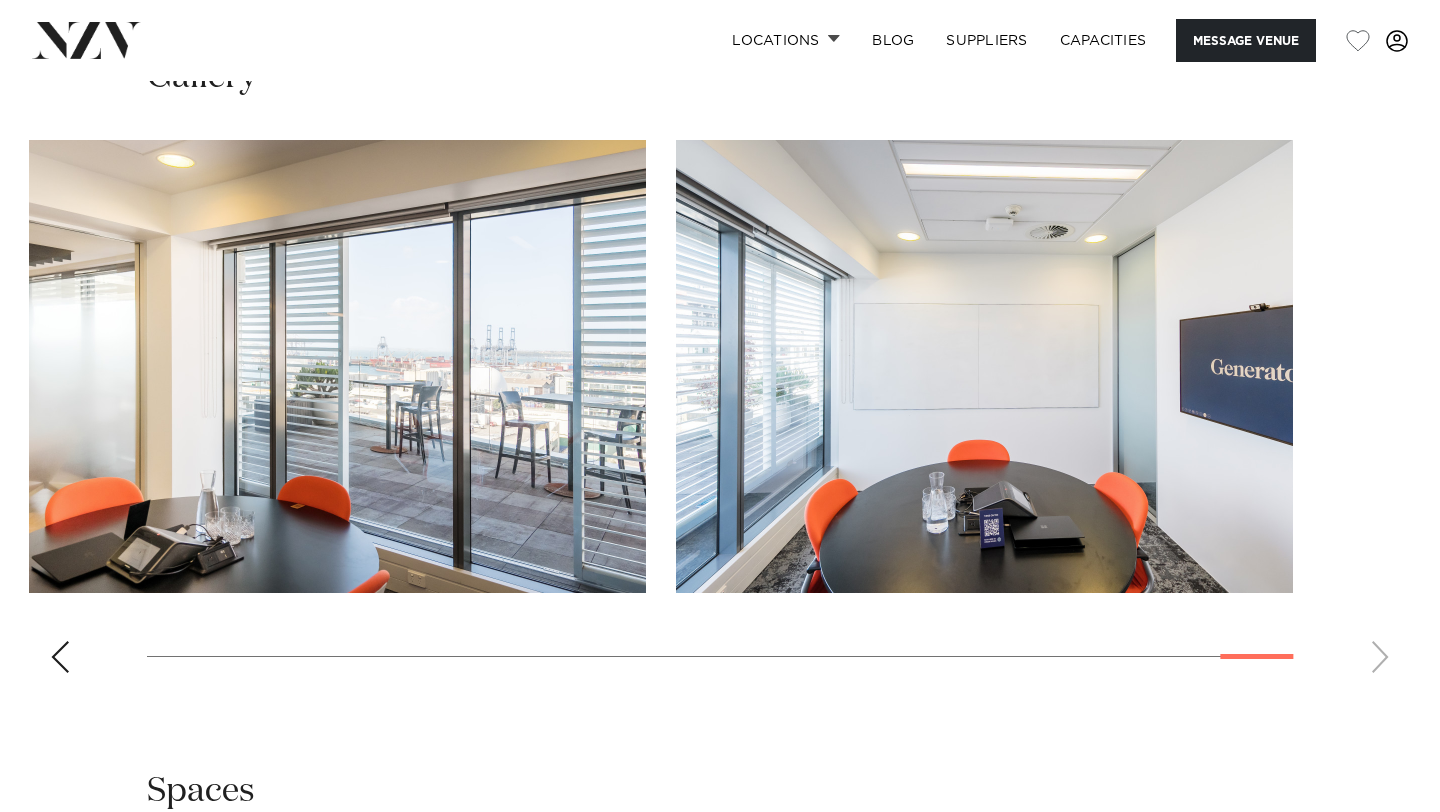 click at bounding box center (720, 414) 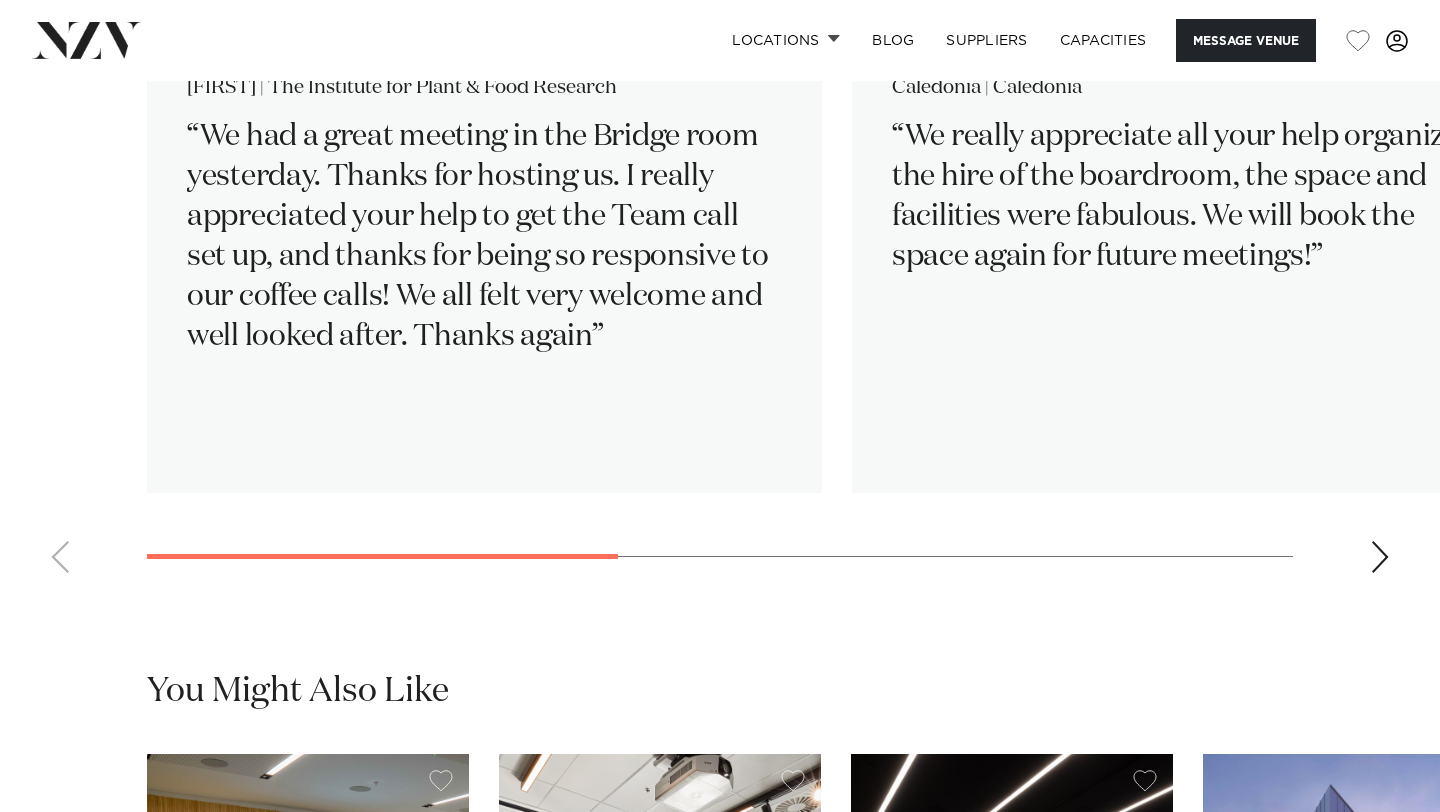 scroll, scrollTop: 3213, scrollLeft: 0, axis: vertical 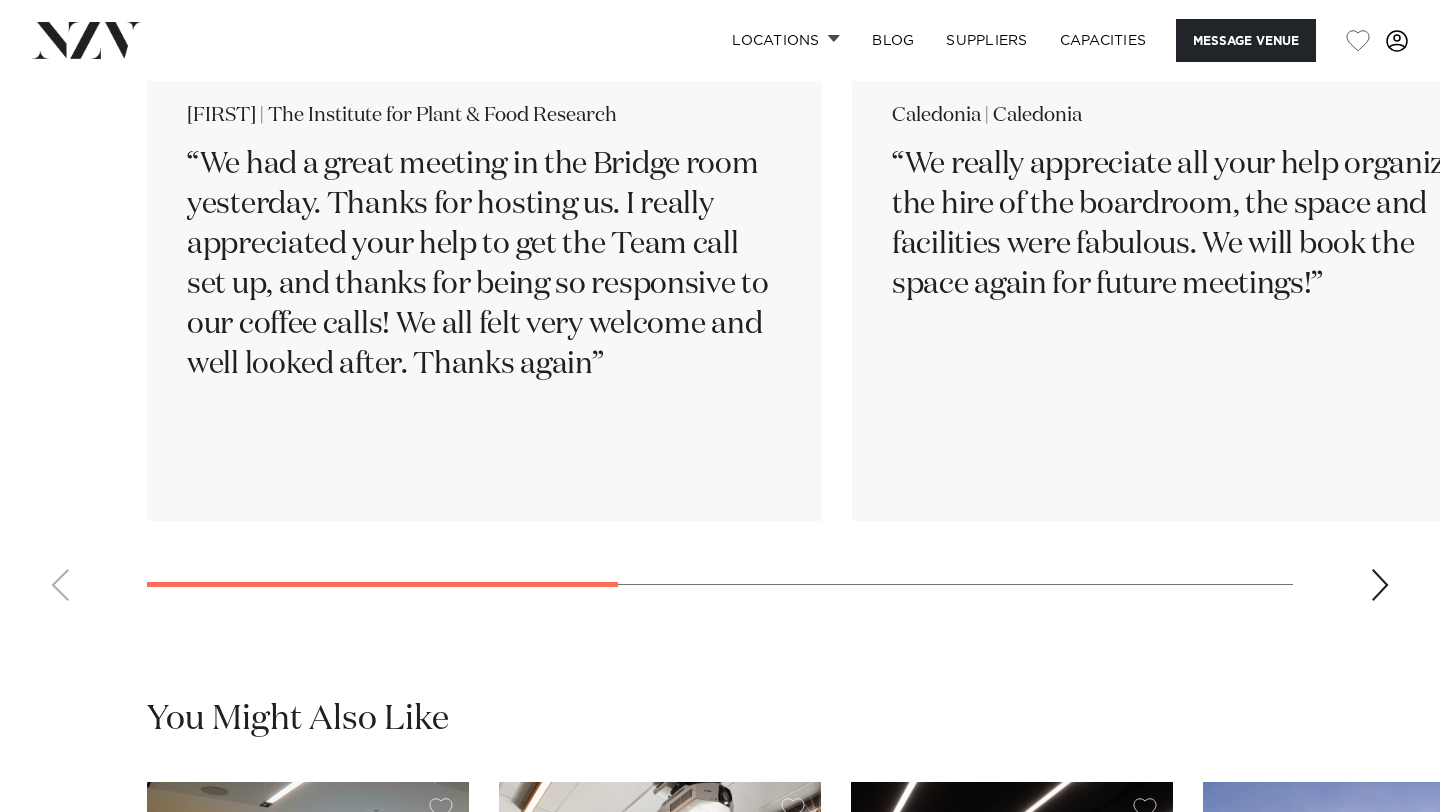 click at bounding box center (1380, 585) 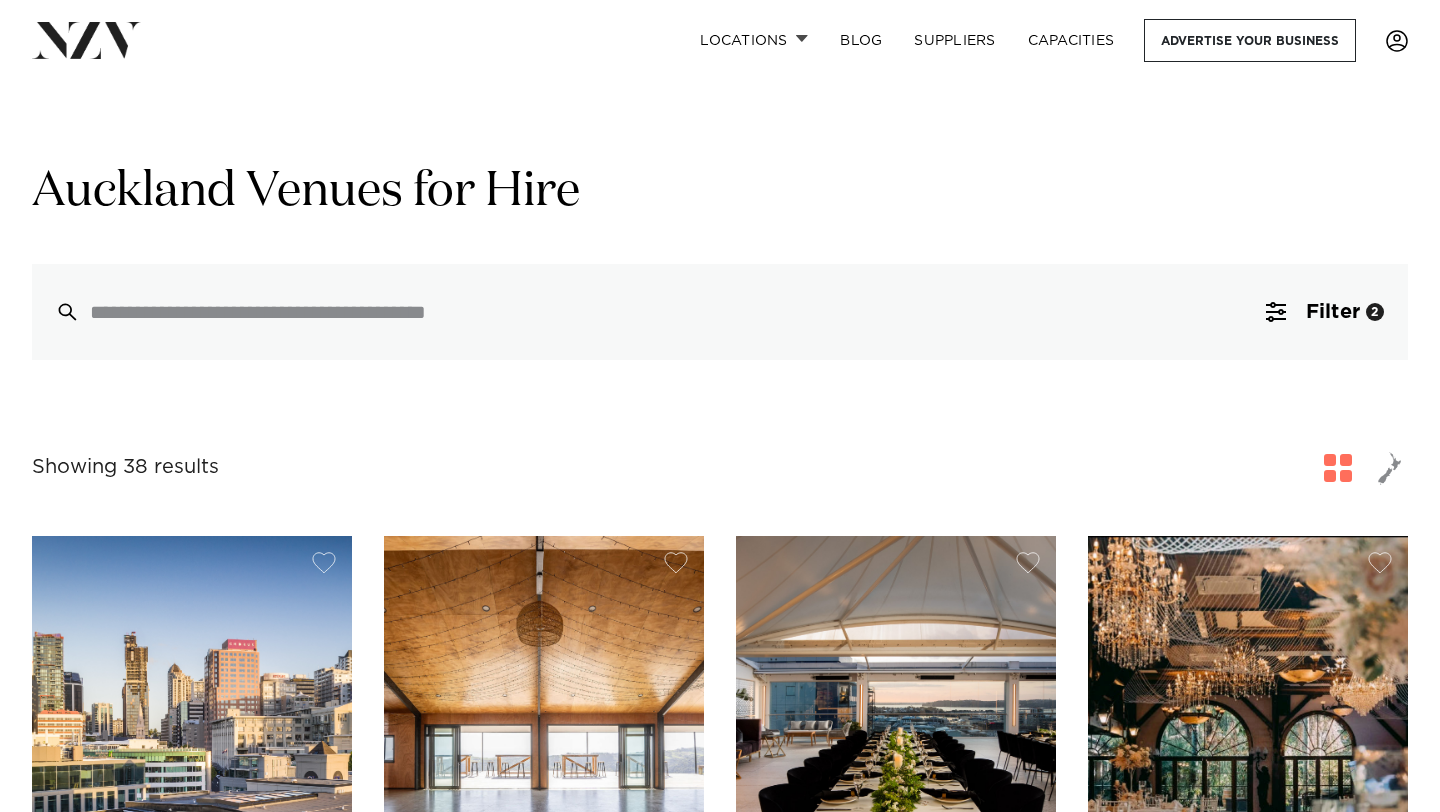 scroll, scrollTop: 0, scrollLeft: 0, axis: both 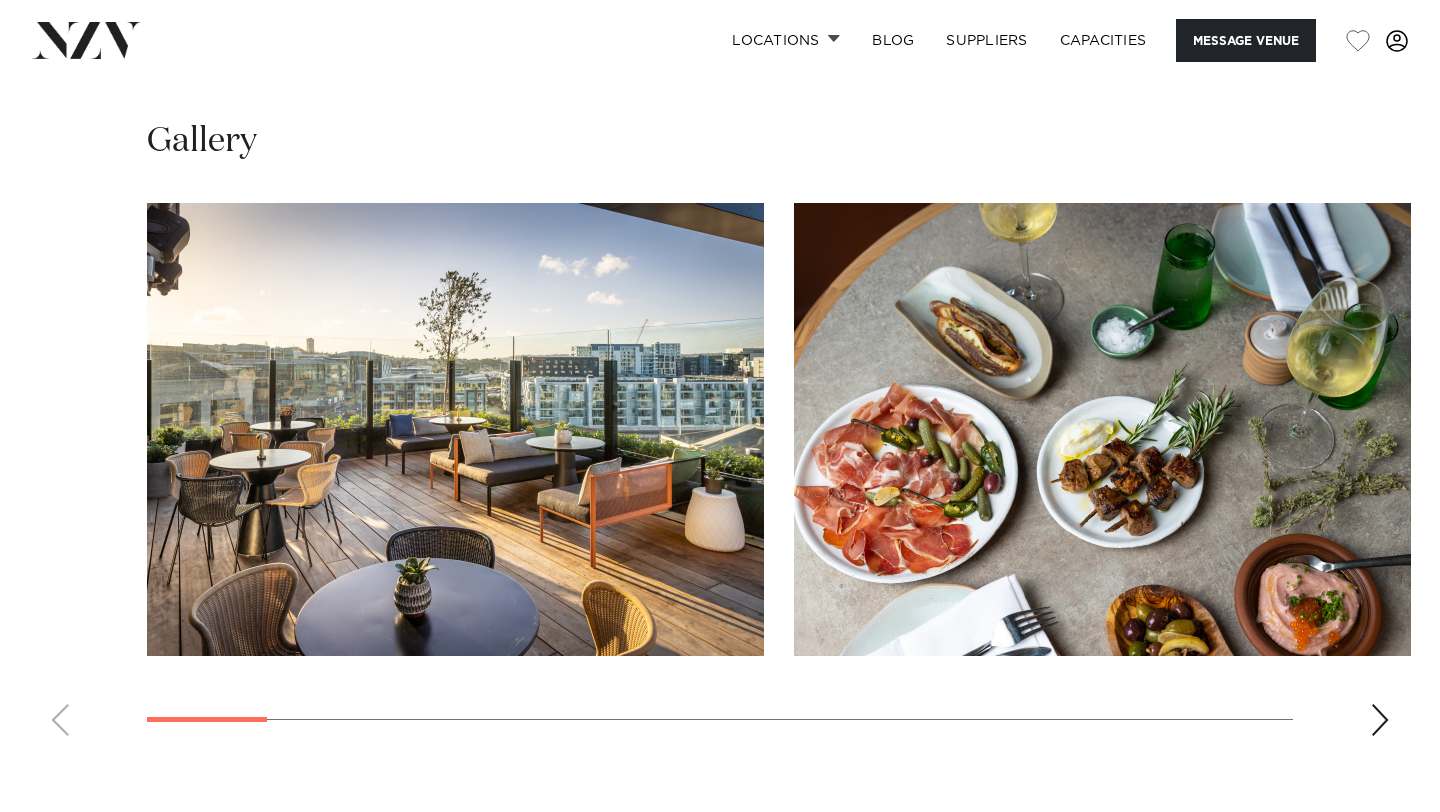 click at bounding box center [1380, 720] 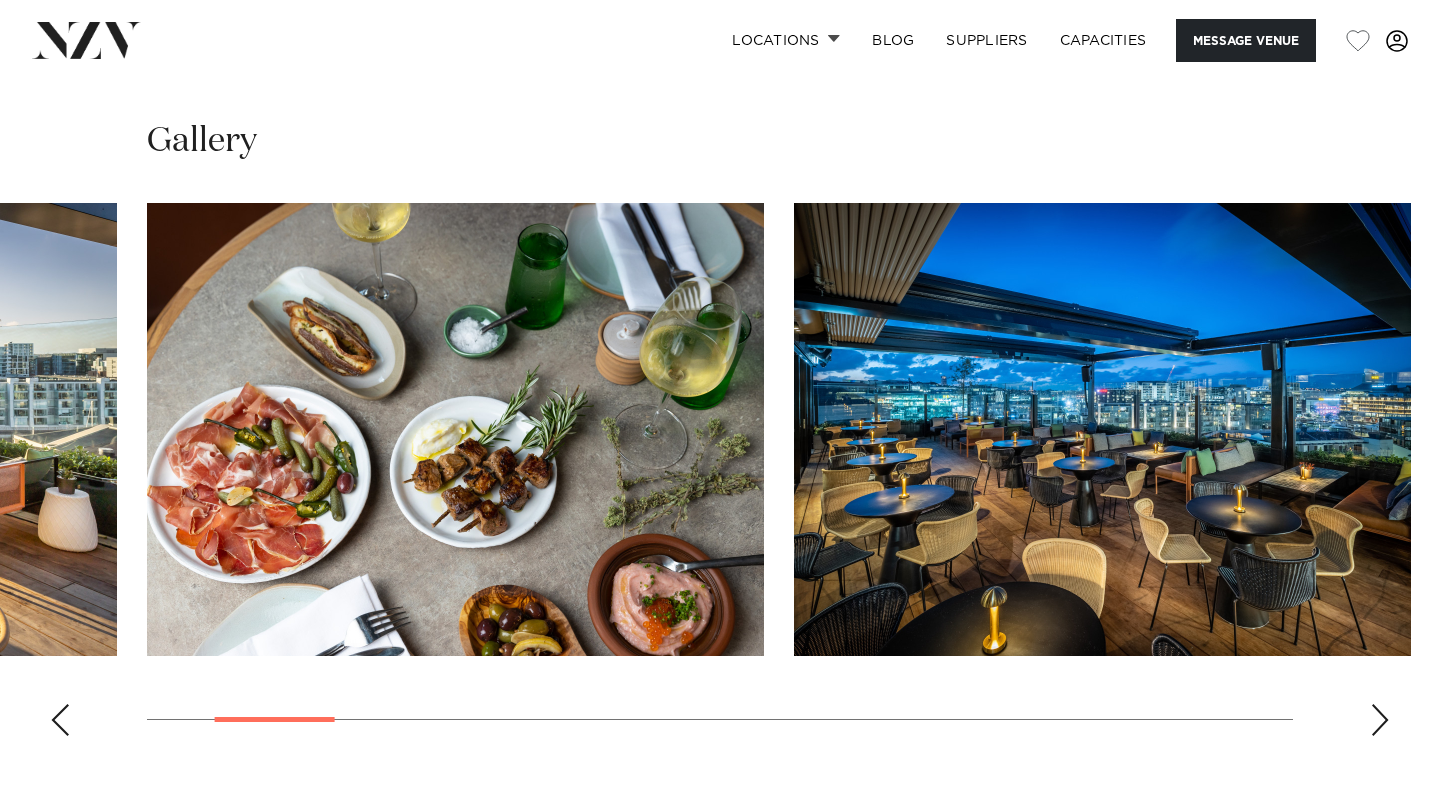 click at bounding box center [1380, 720] 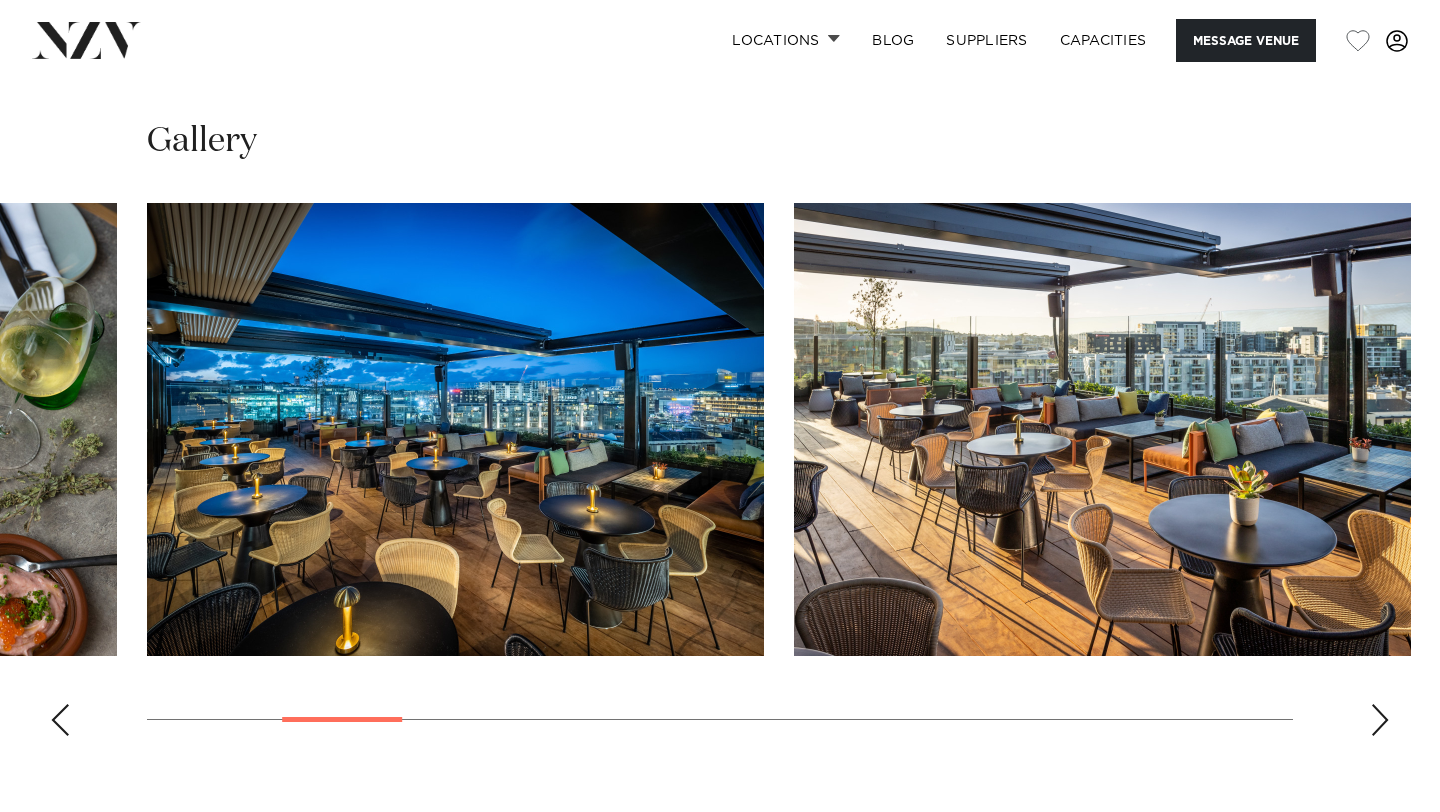 click at bounding box center [1380, 720] 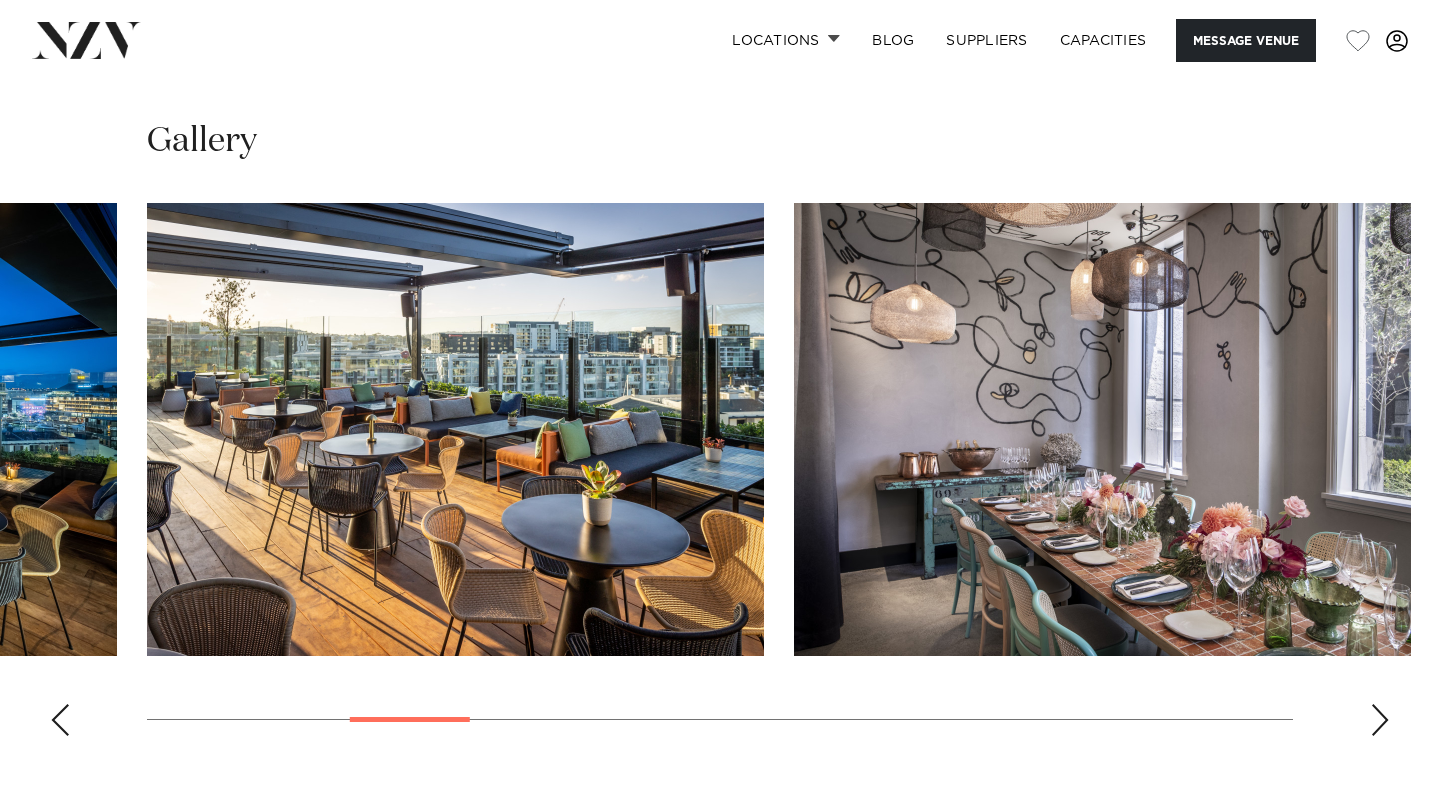 click at bounding box center (1380, 720) 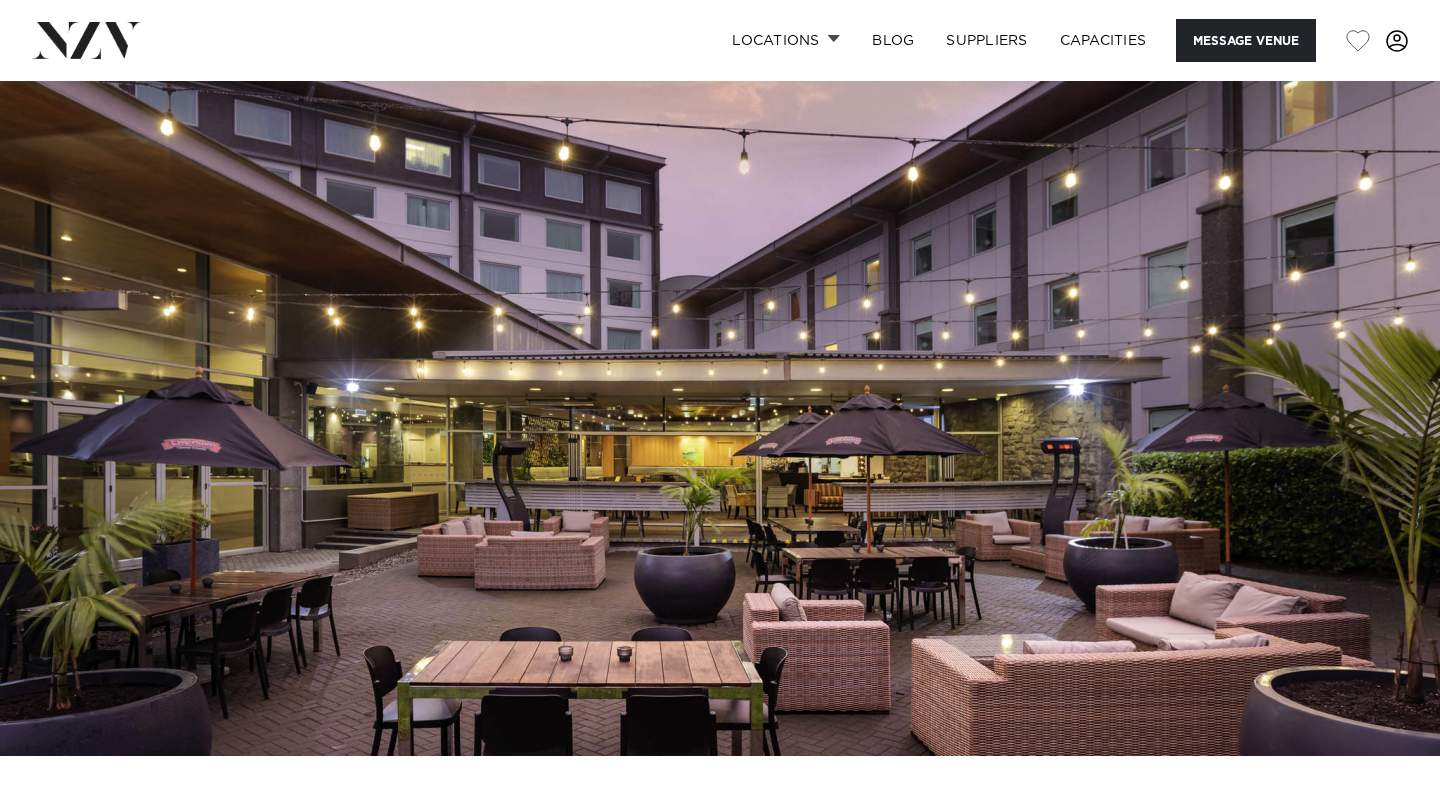 scroll, scrollTop: 0, scrollLeft: 0, axis: both 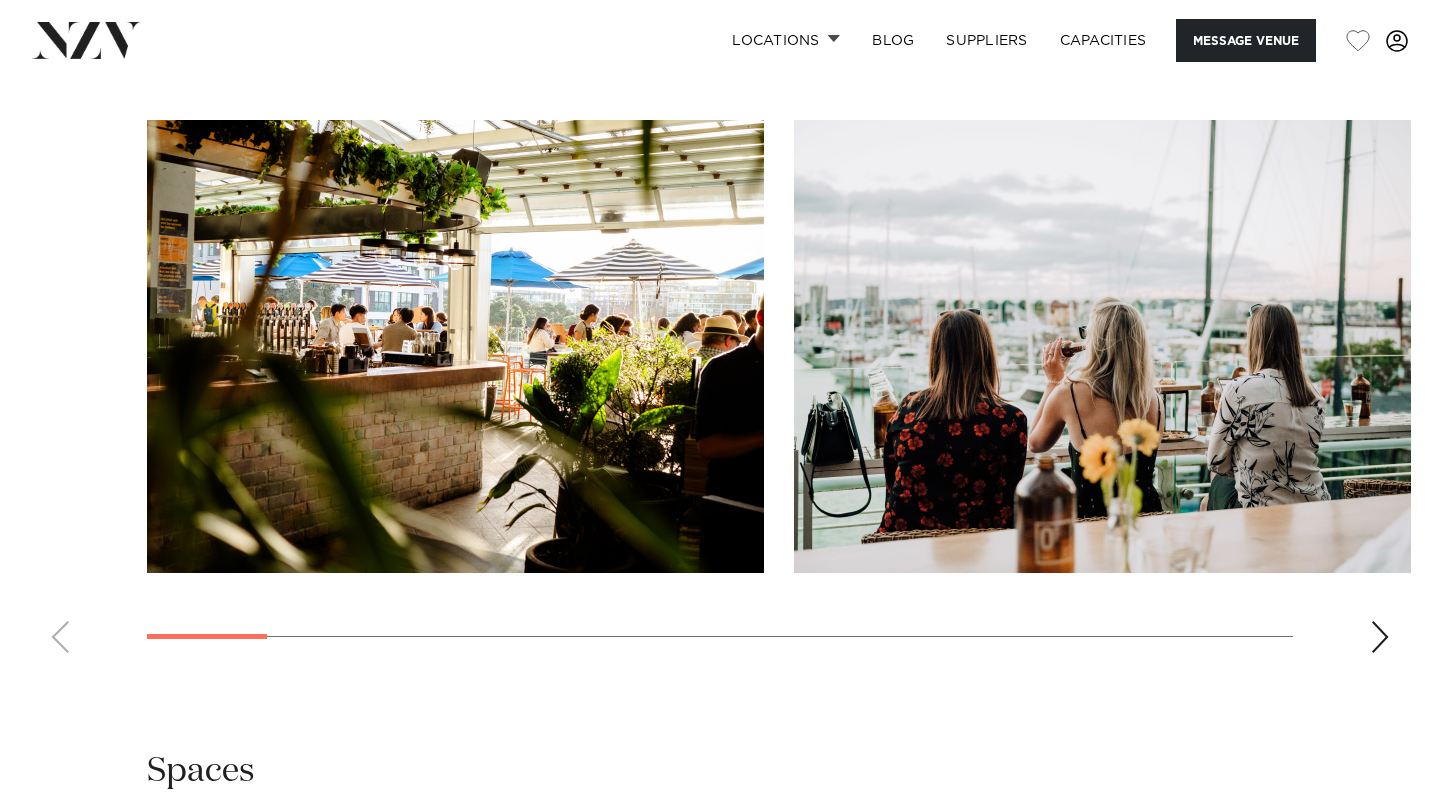 click at bounding box center (1380, 637) 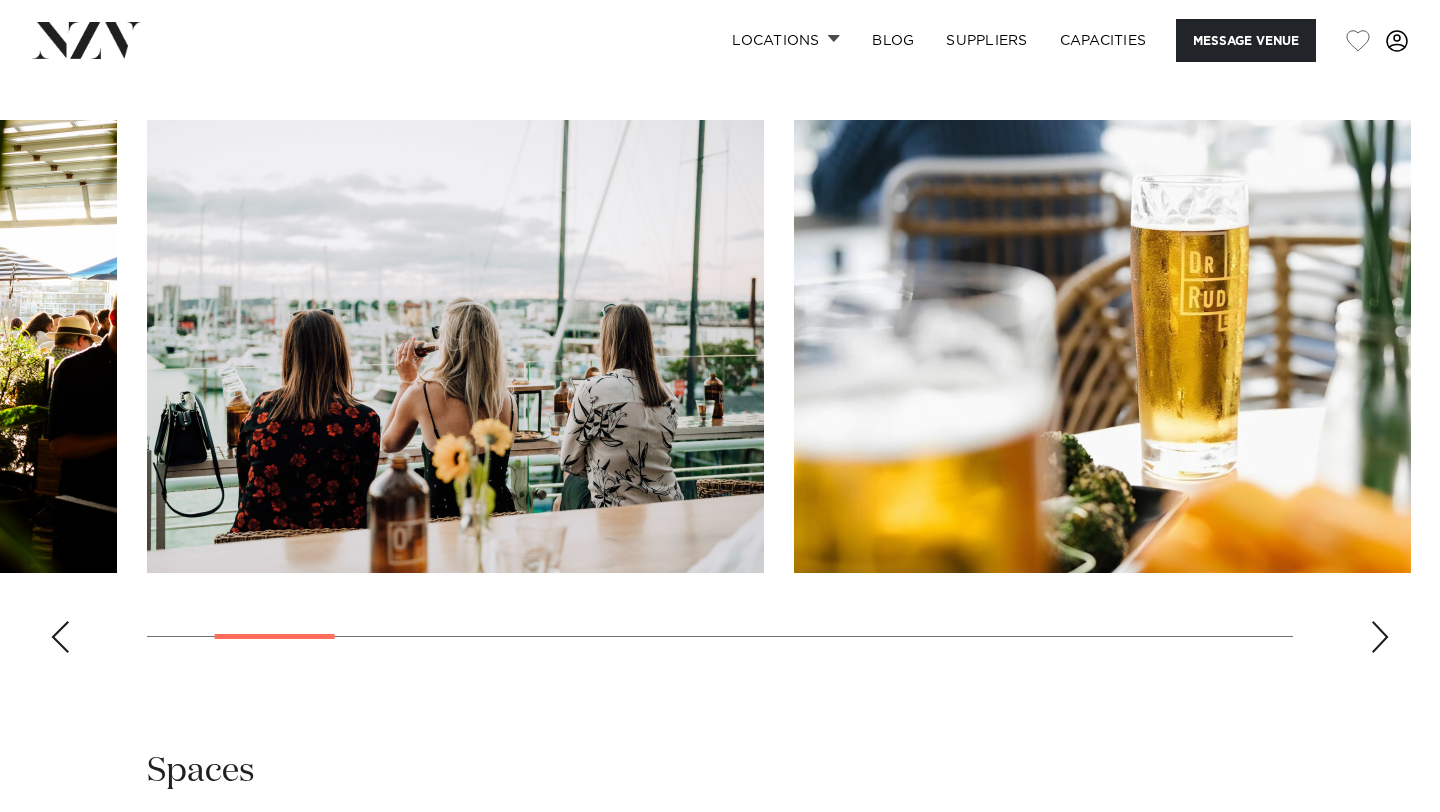click at bounding box center [1380, 637] 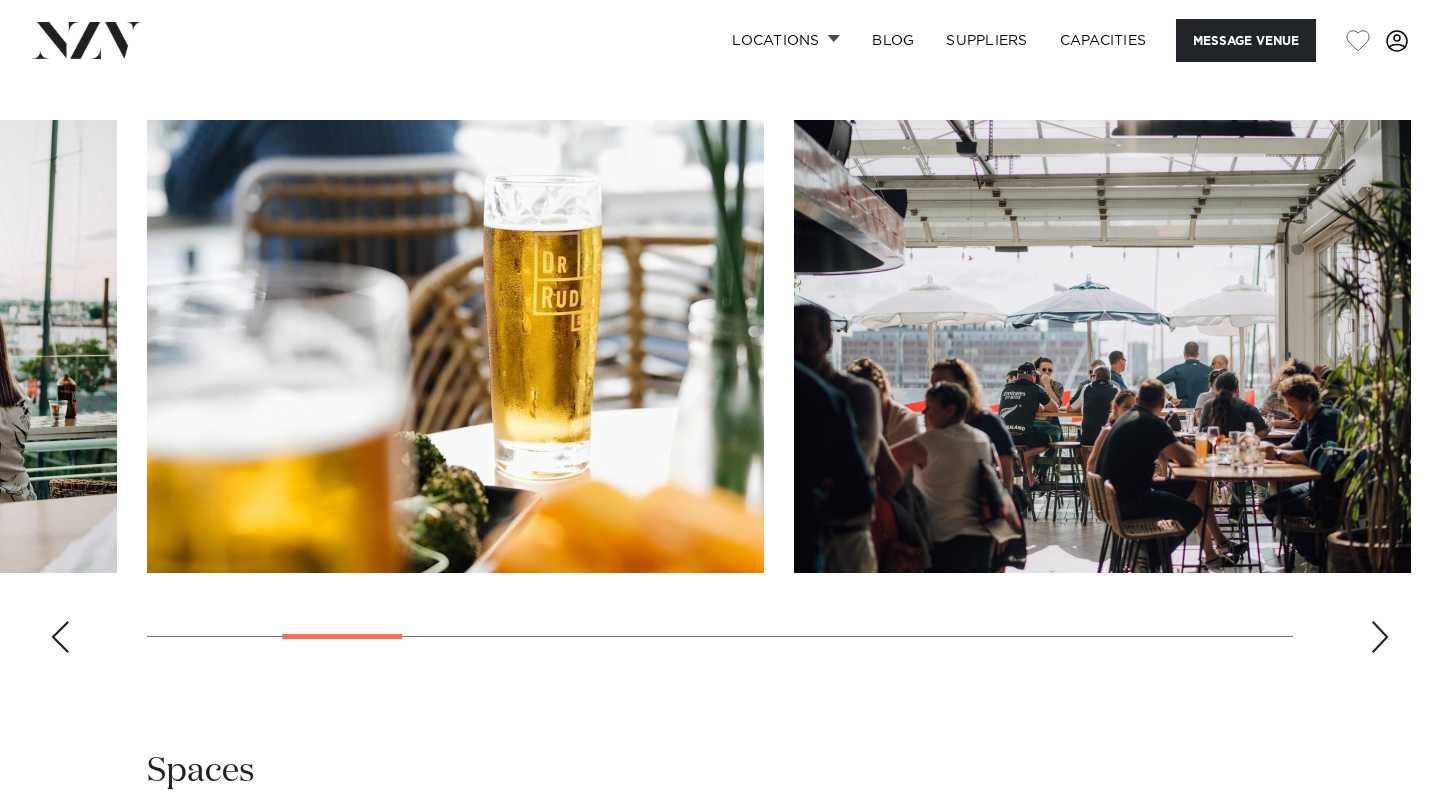click at bounding box center [1380, 637] 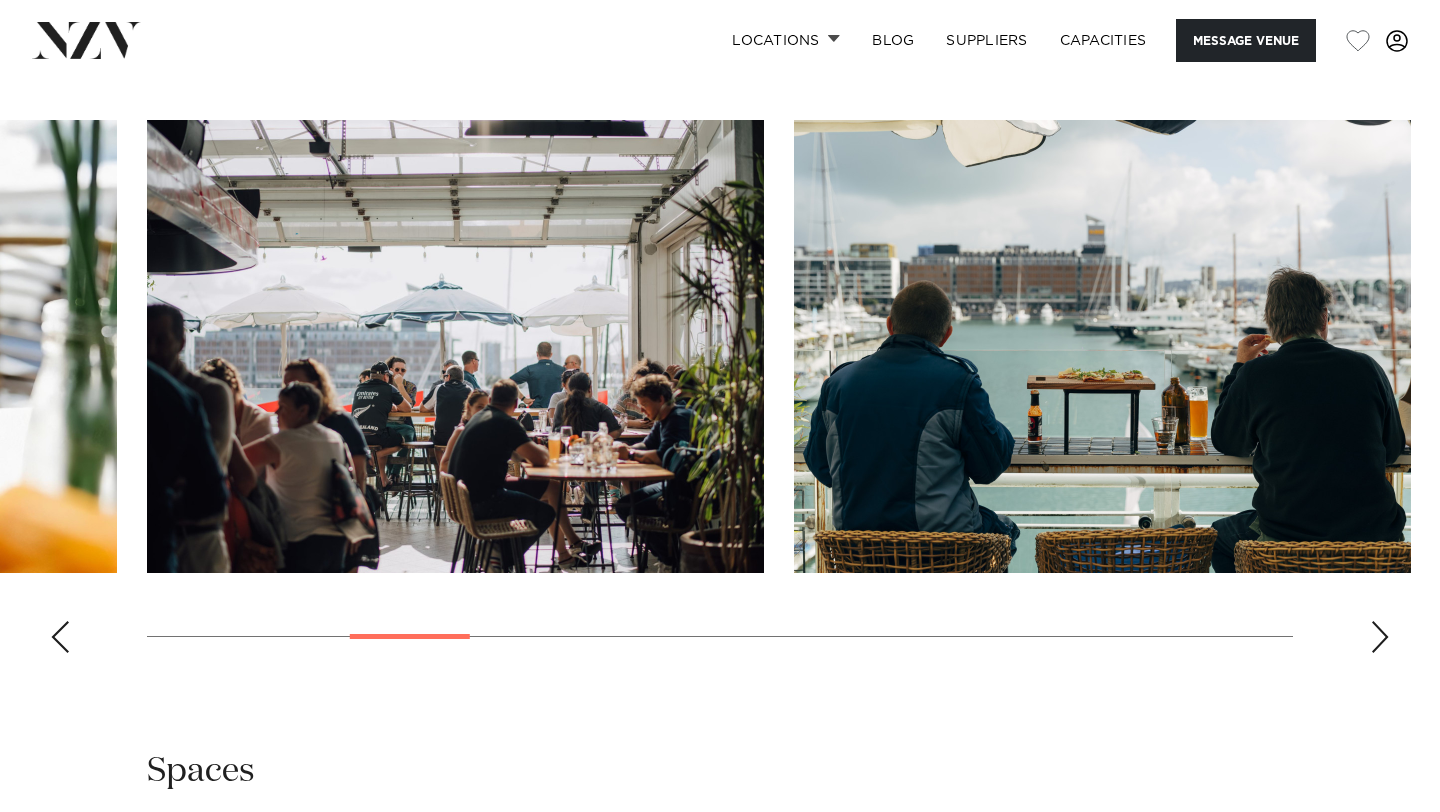 click at bounding box center (1380, 637) 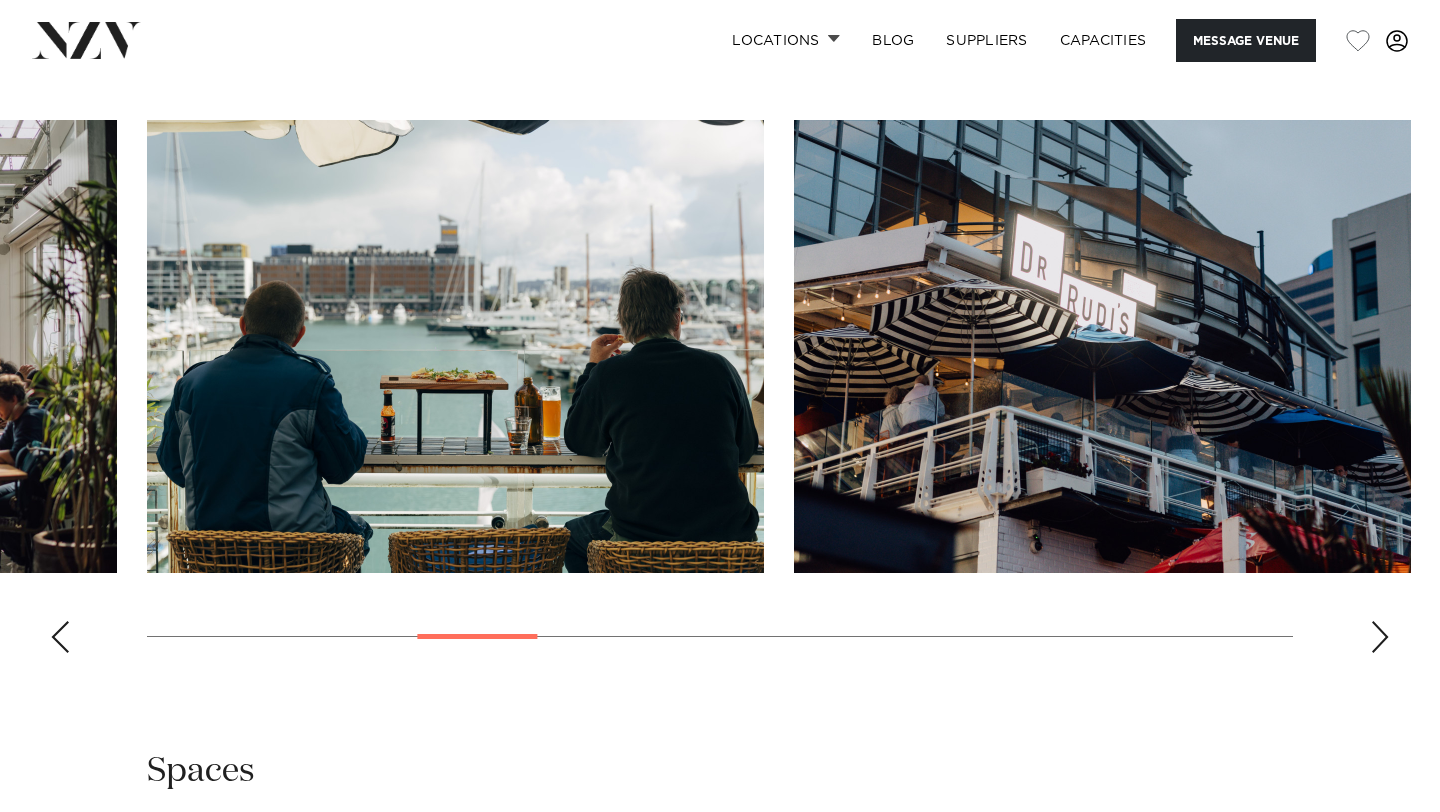 click at bounding box center [1380, 637] 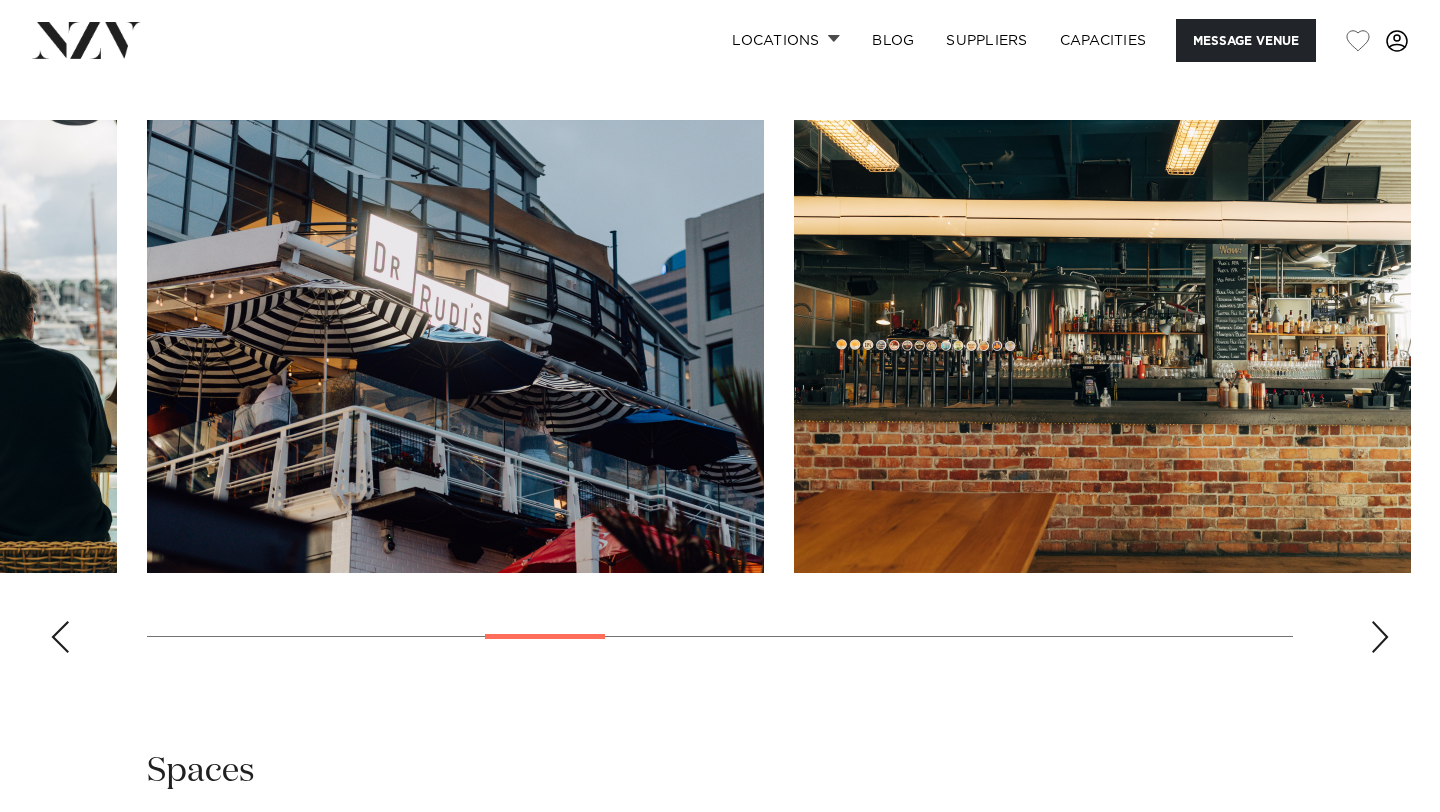click at bounding box center [1380, 637] 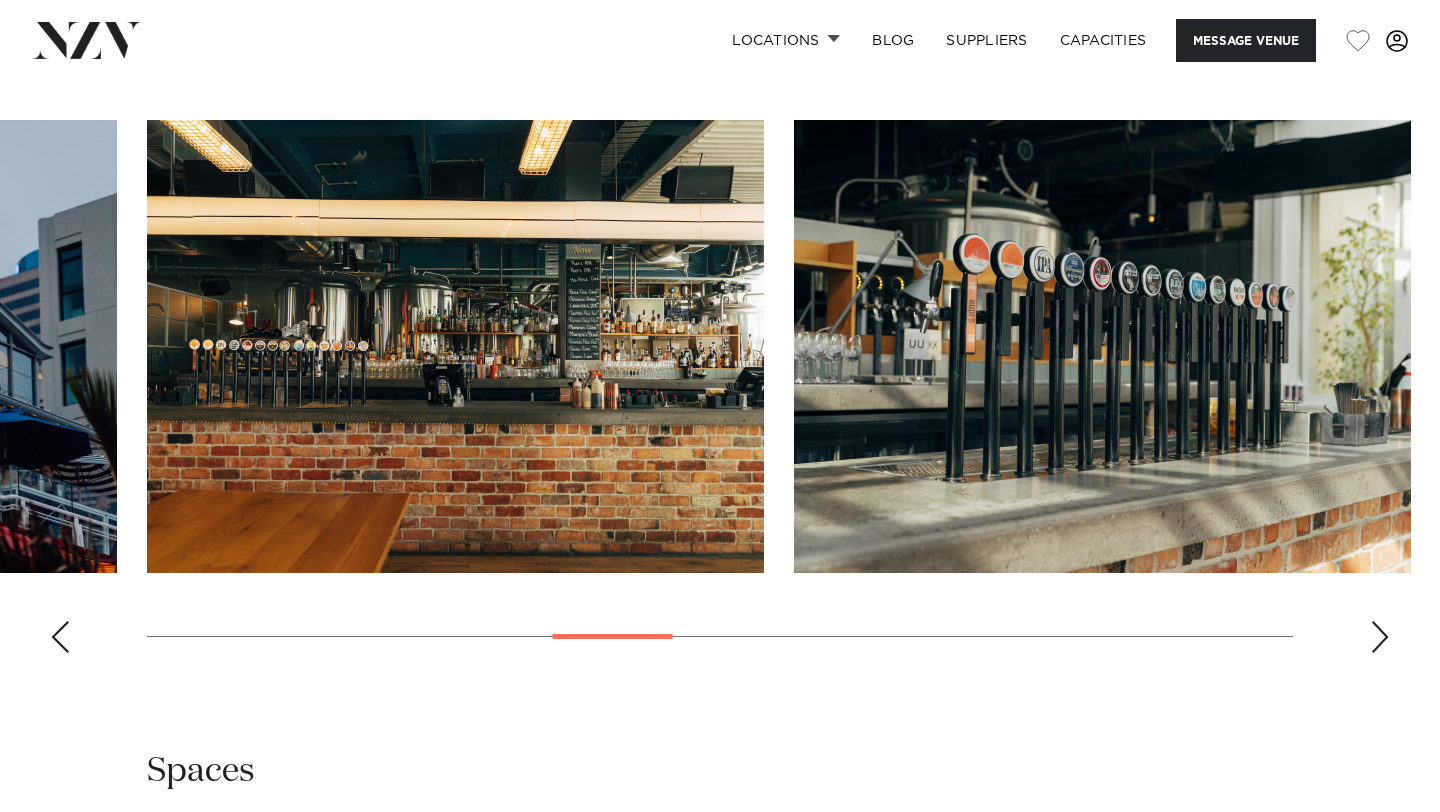click at bounding box center (1380, 637) 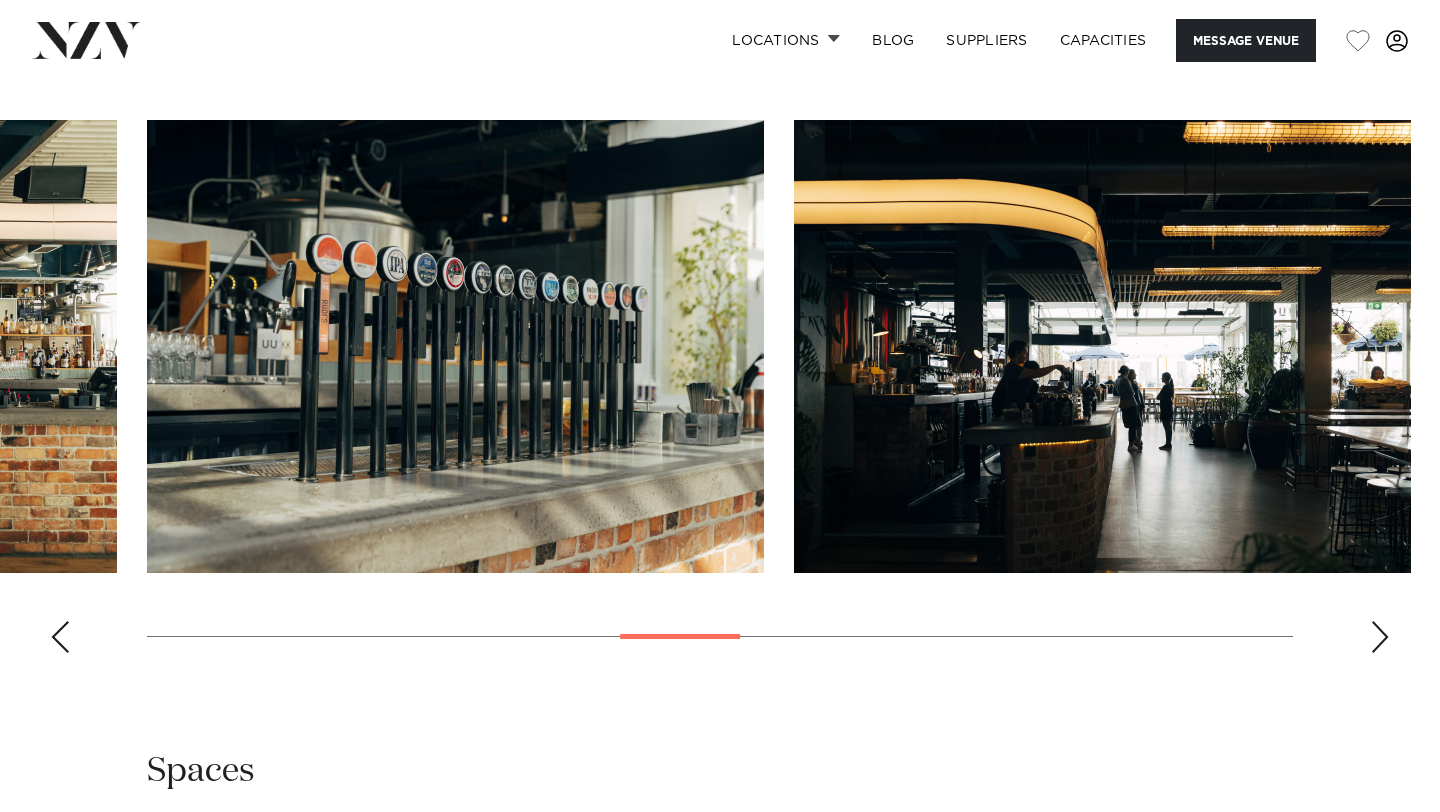 click at bounding box center (1380, 637) 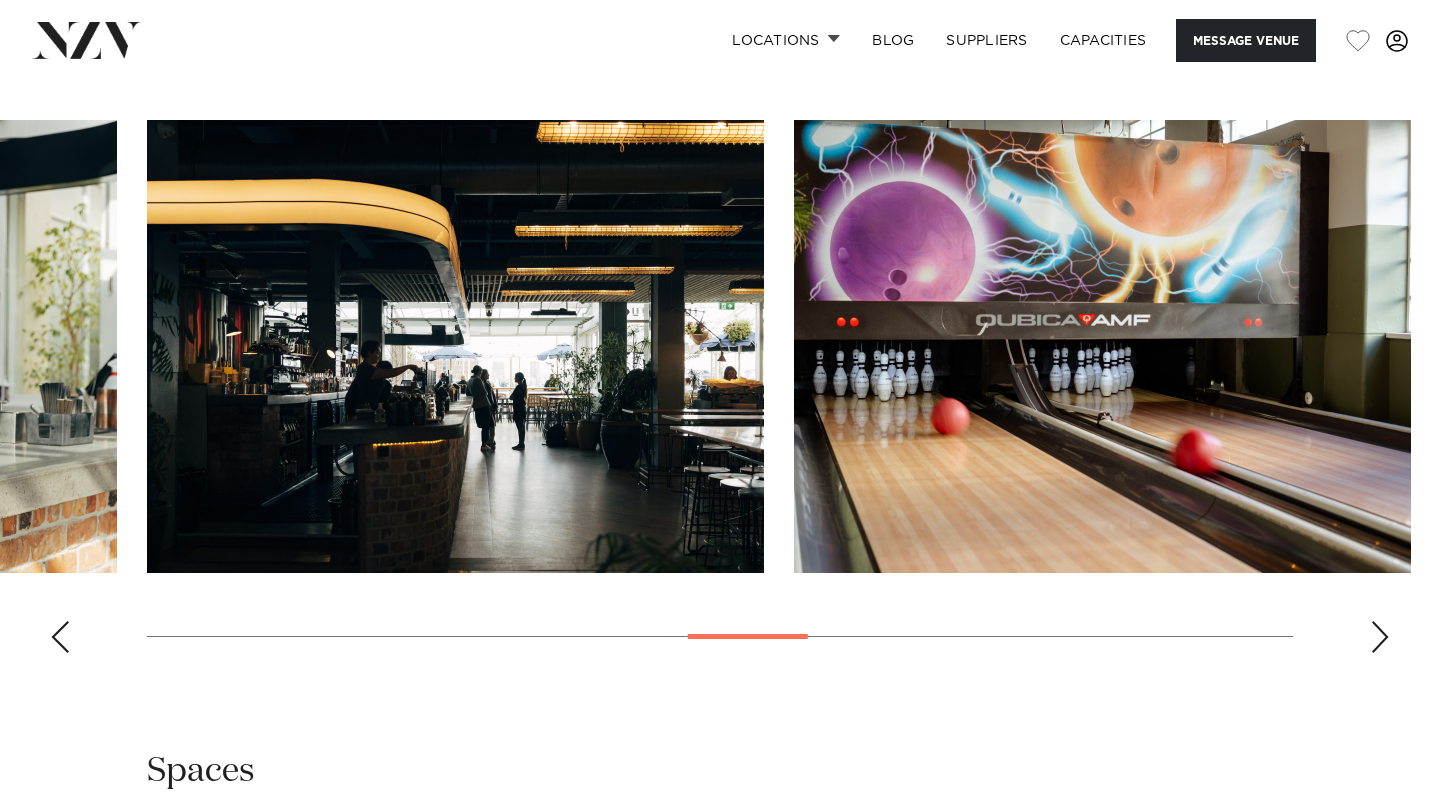 click at bounding box center (1380, 637) 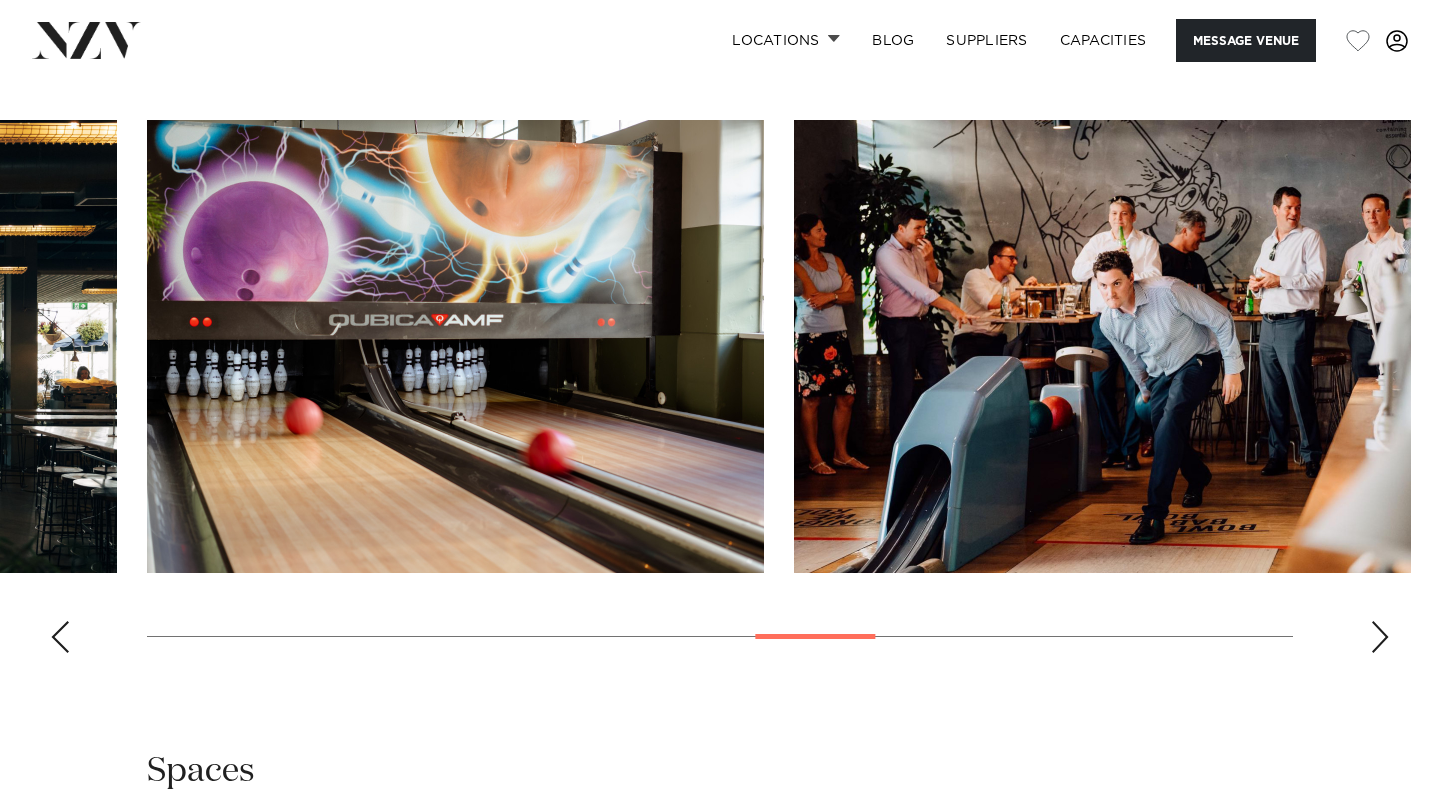 click at bounding box center (1380, 637) 